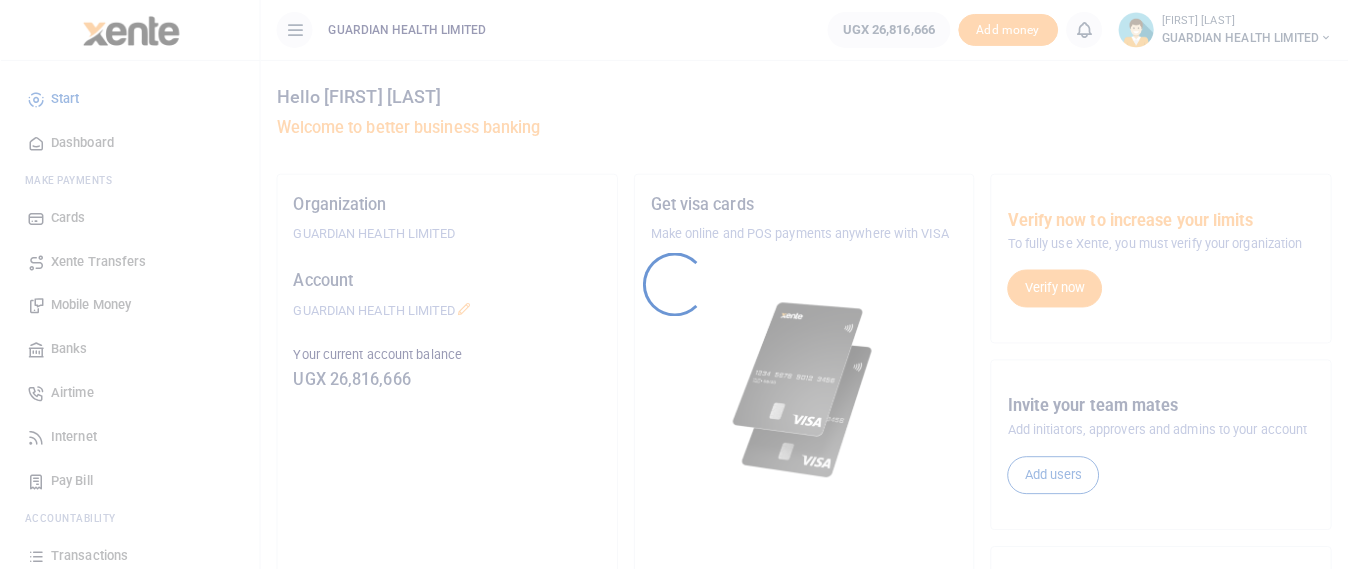 scroll, scrollTop: 0, scrollLeft: 0, axis: both 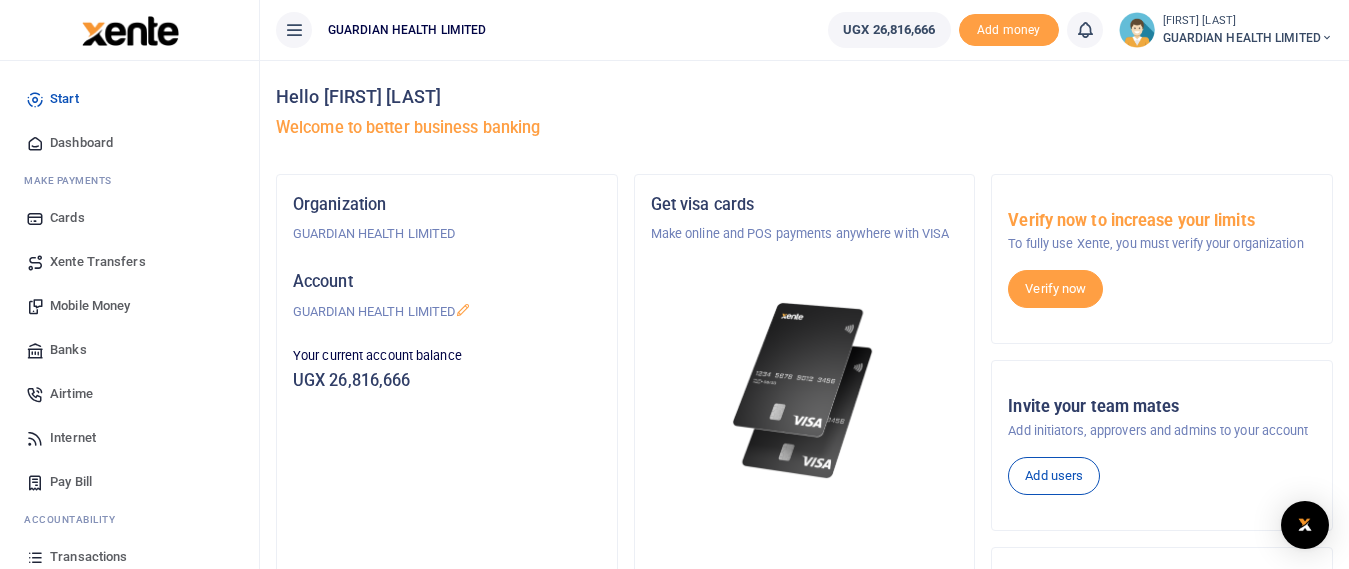 click on "Mobile Money" at bounding box center [90, 306] 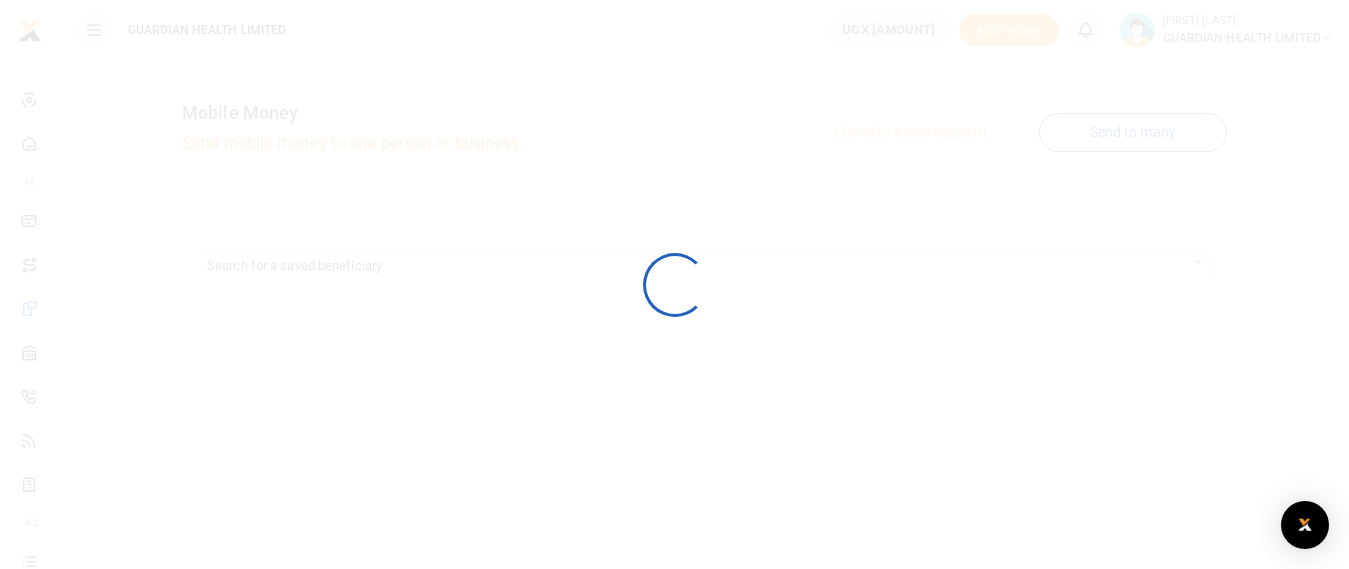 scroll, scrollTop: 0, scrollLeft: 0, axis: both 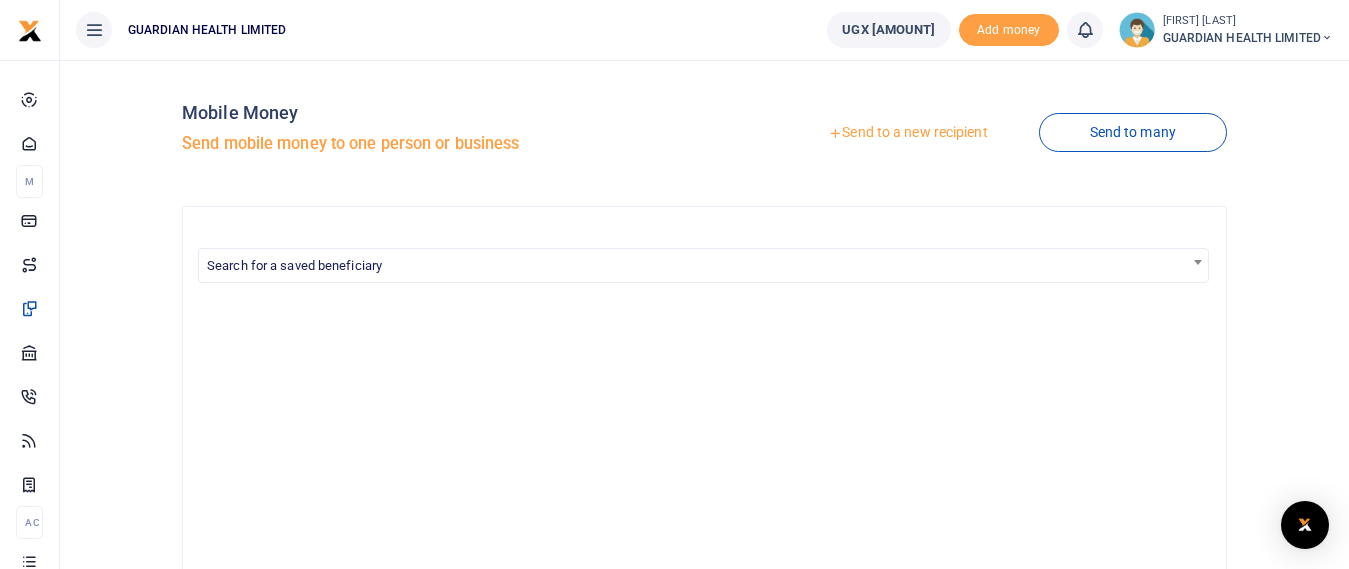 click on "Send to a new recipient" at bounding box center (907, 133) 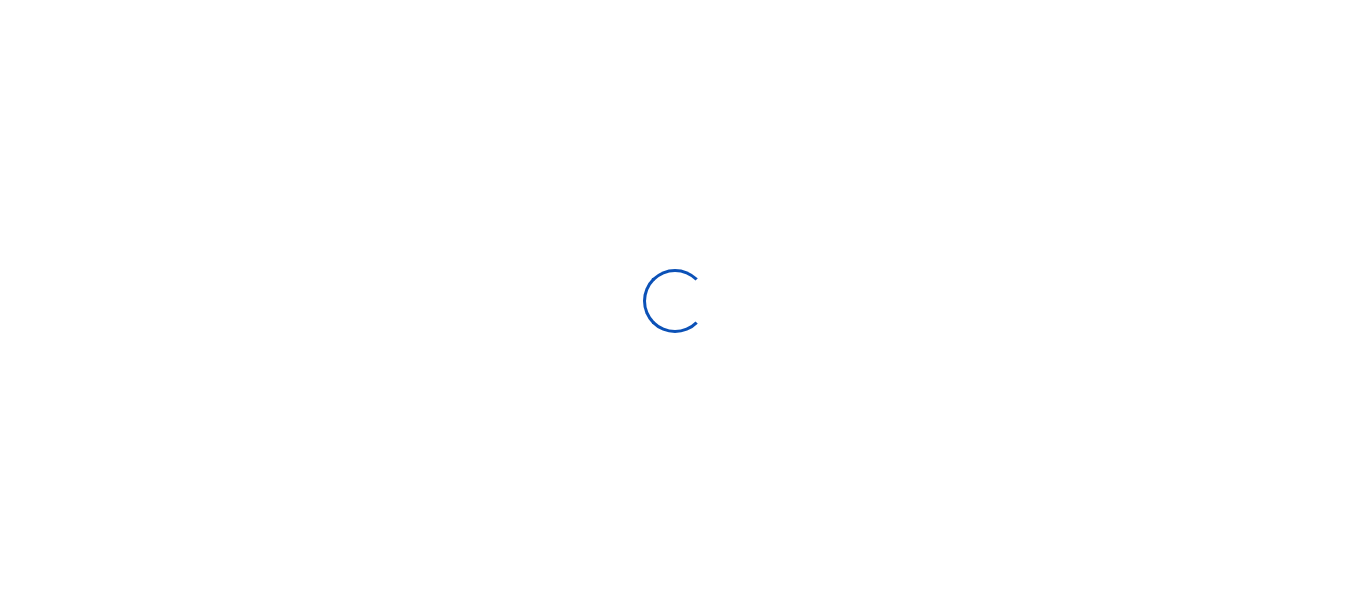 scroll, scrollTop: 0, scrollLeft: 0, axis: both 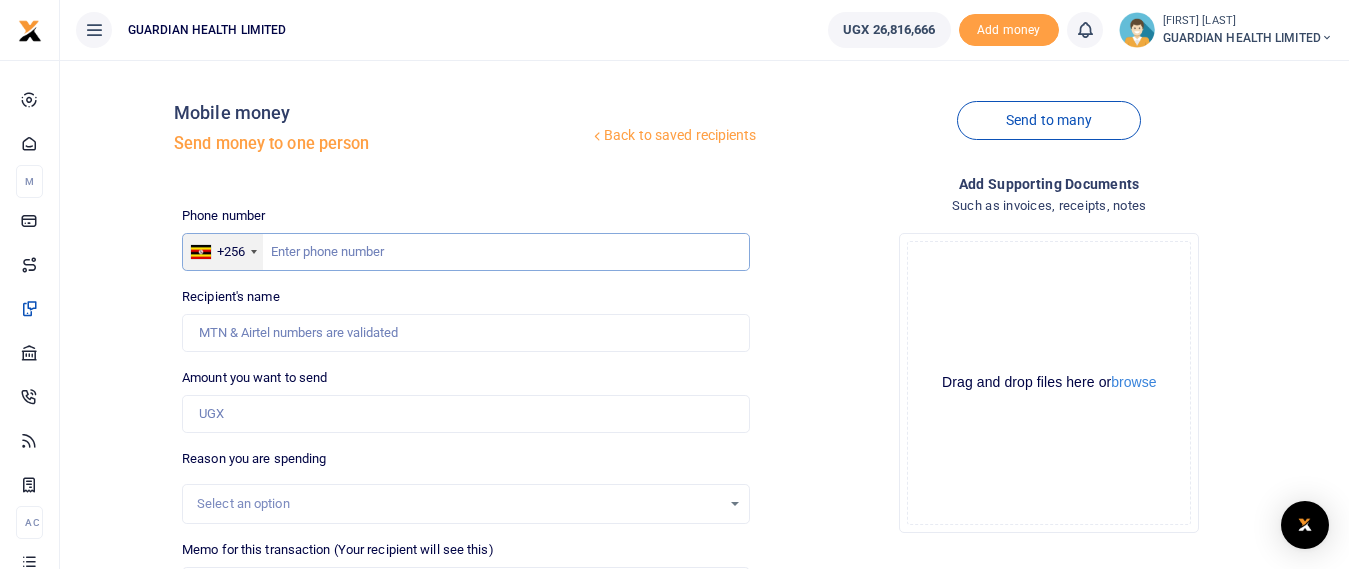 drag, startPoint x: 418, startPoint y: 246, endPoint x: 418, endPoint y: 268, distance: 22 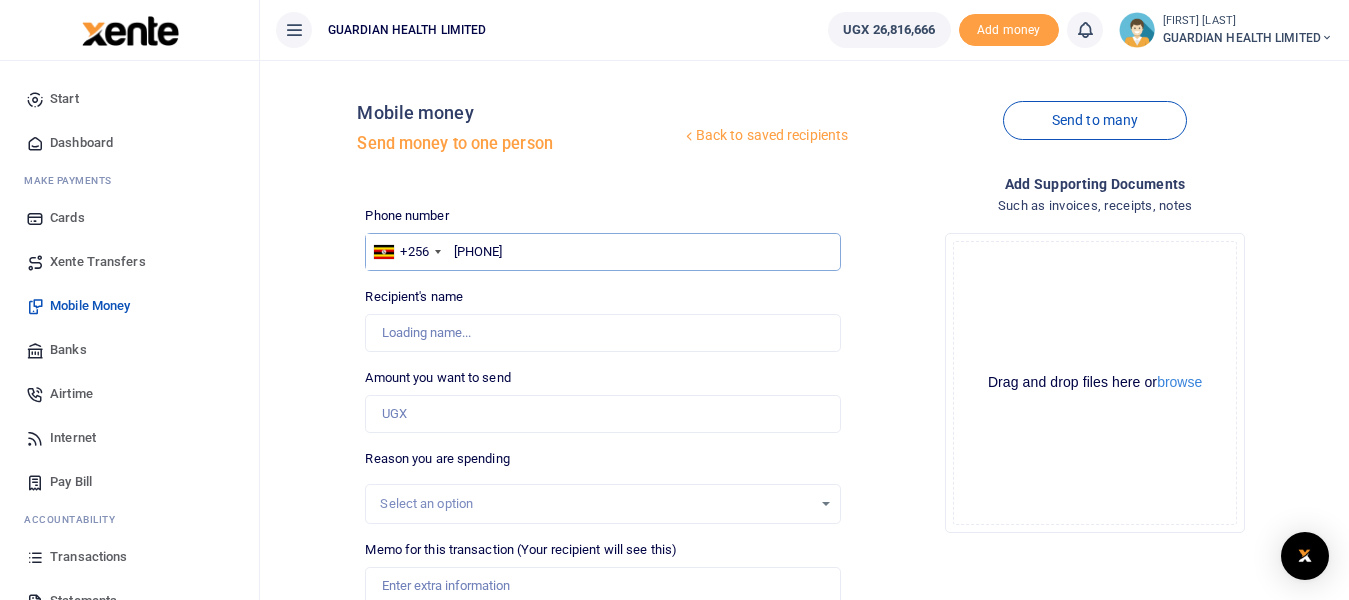 type on "[PHONE]" 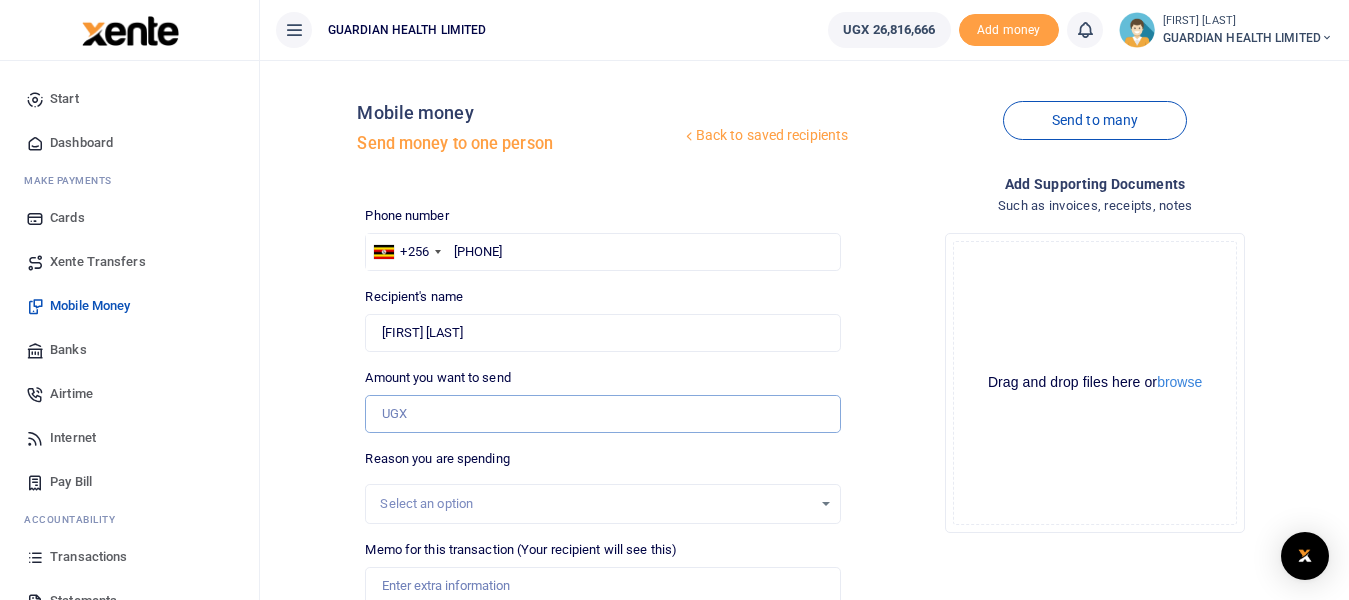 click on "Amount you want to send" at bounding box center (603, 414) 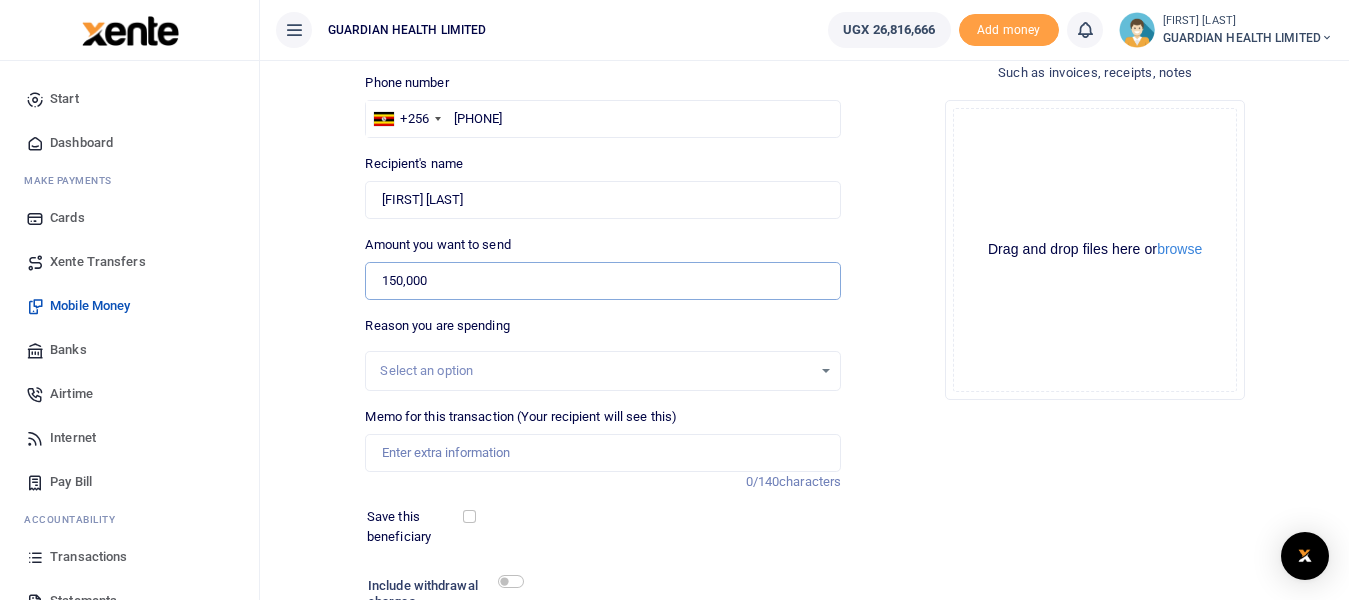scroll, scrollTop: 300, scrollLeft: 0, axis: vertical 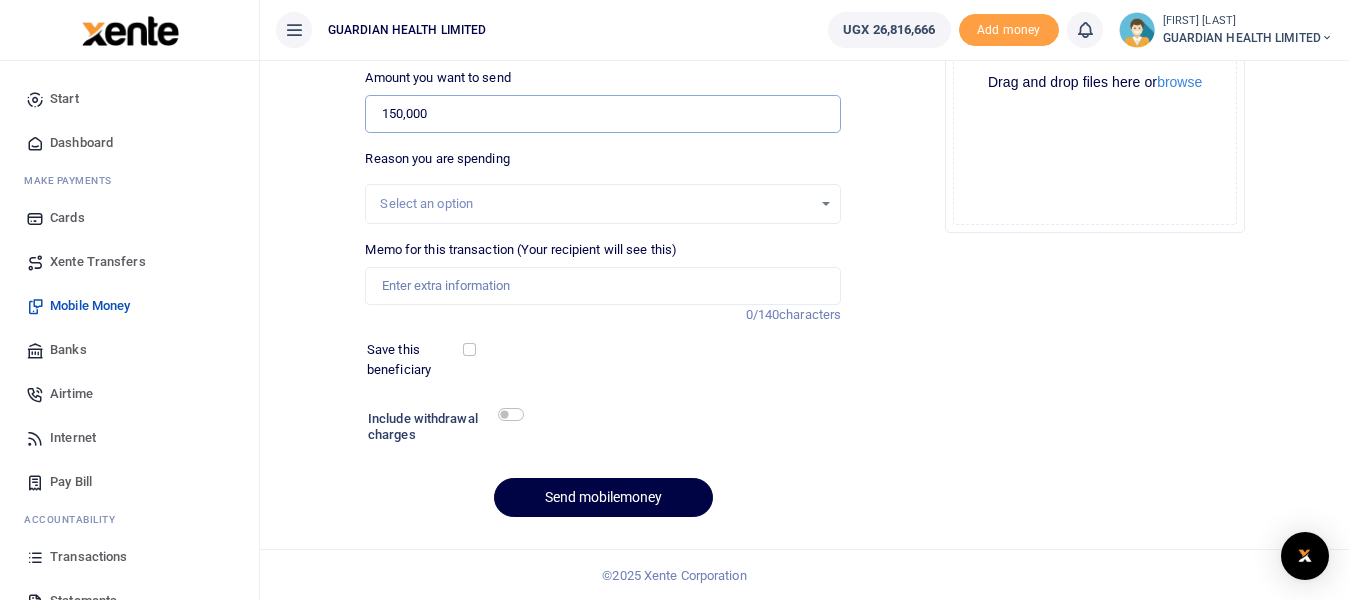 type on "150,000" 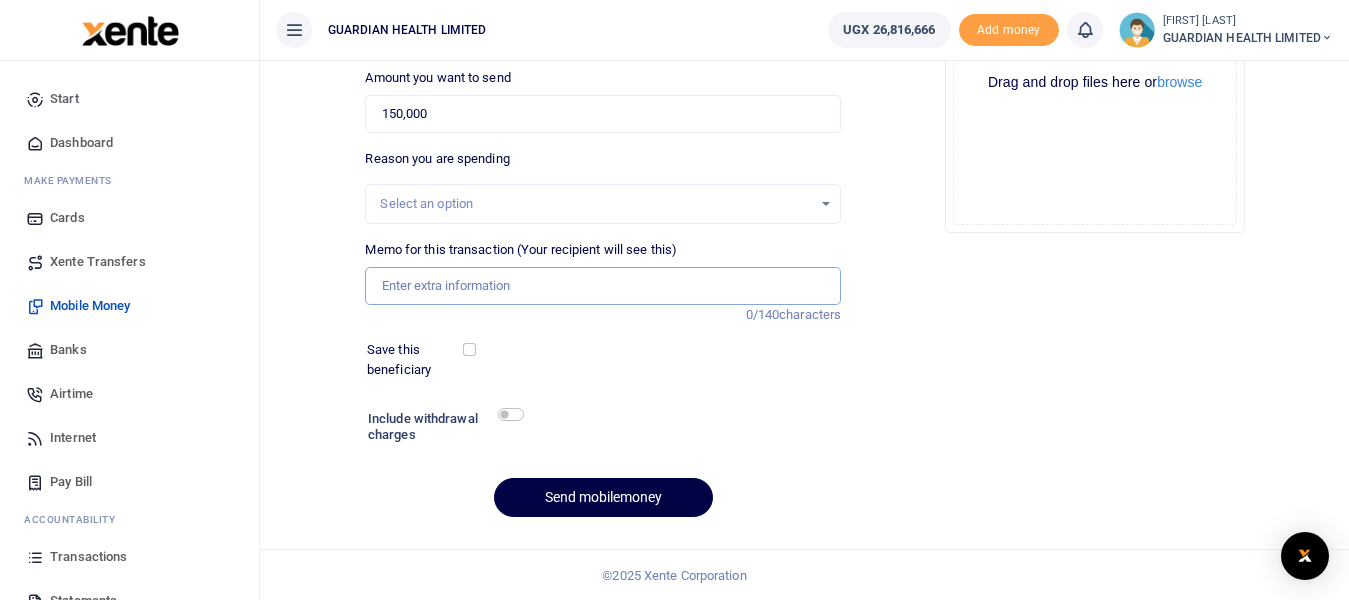 click on "Memo for this transaction (Your recipient will see this)" at bounding box center [603, 286] 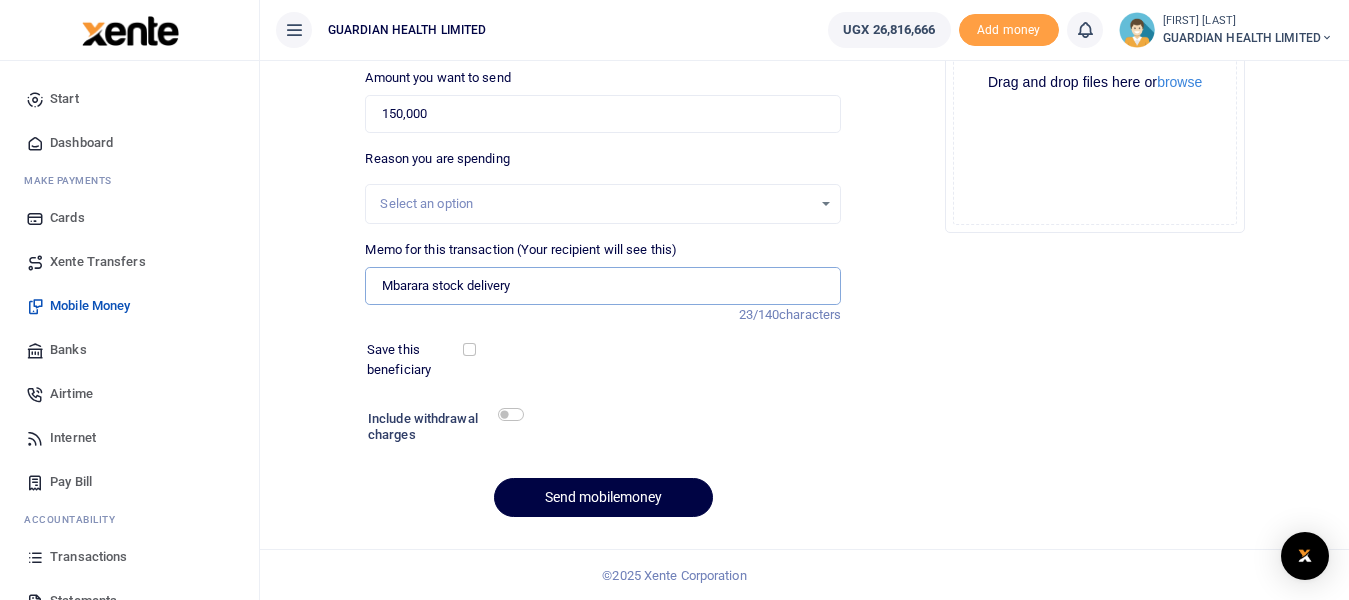 click on "Mbarara stock delivery" at bounding box center [603, 286] 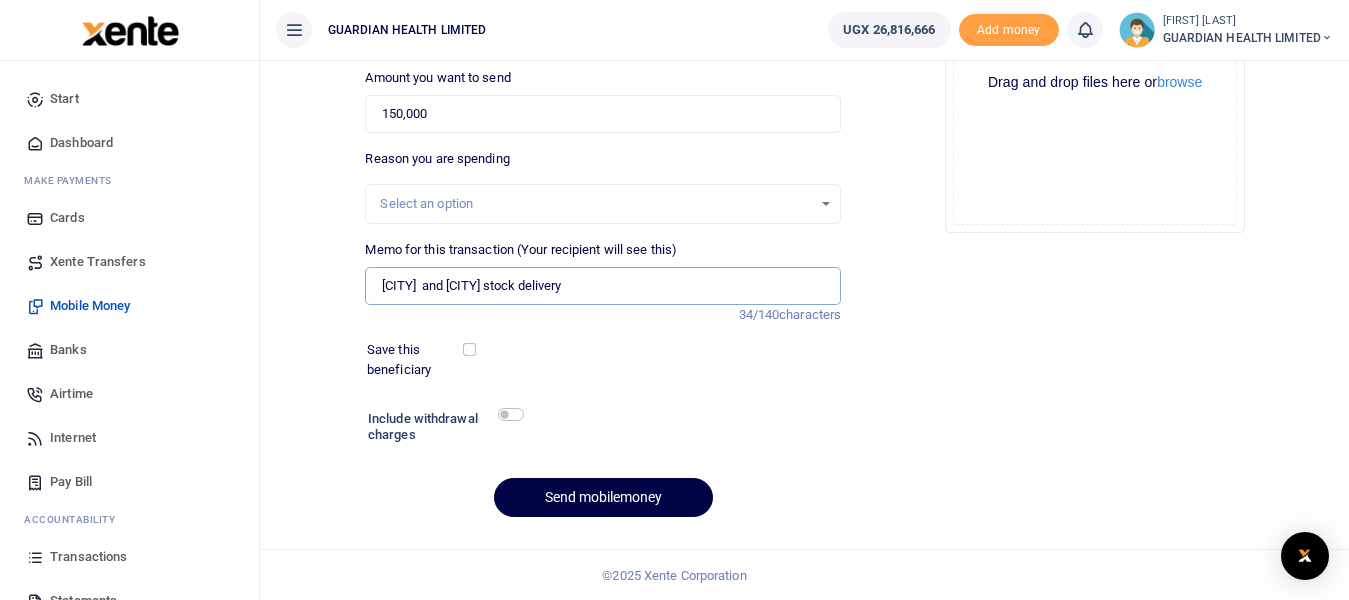 type on "Mbarara  and Hoima stock delivery" 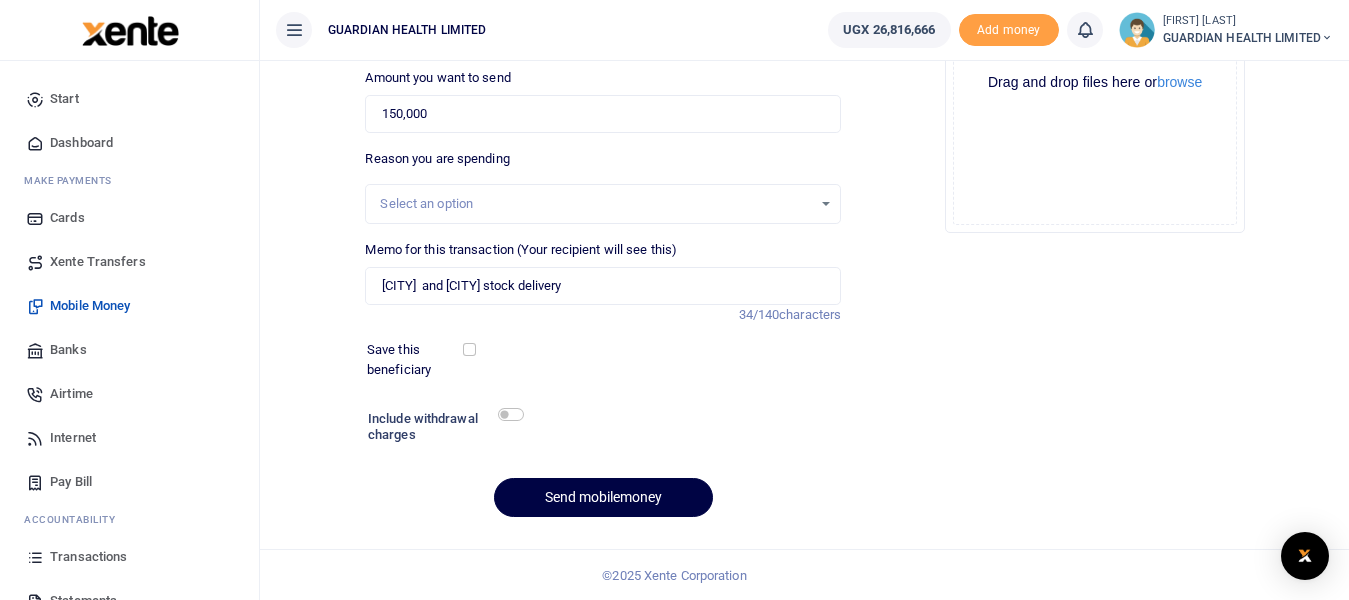 click on "Save this beneficiary" at bounding box center (417, 359) 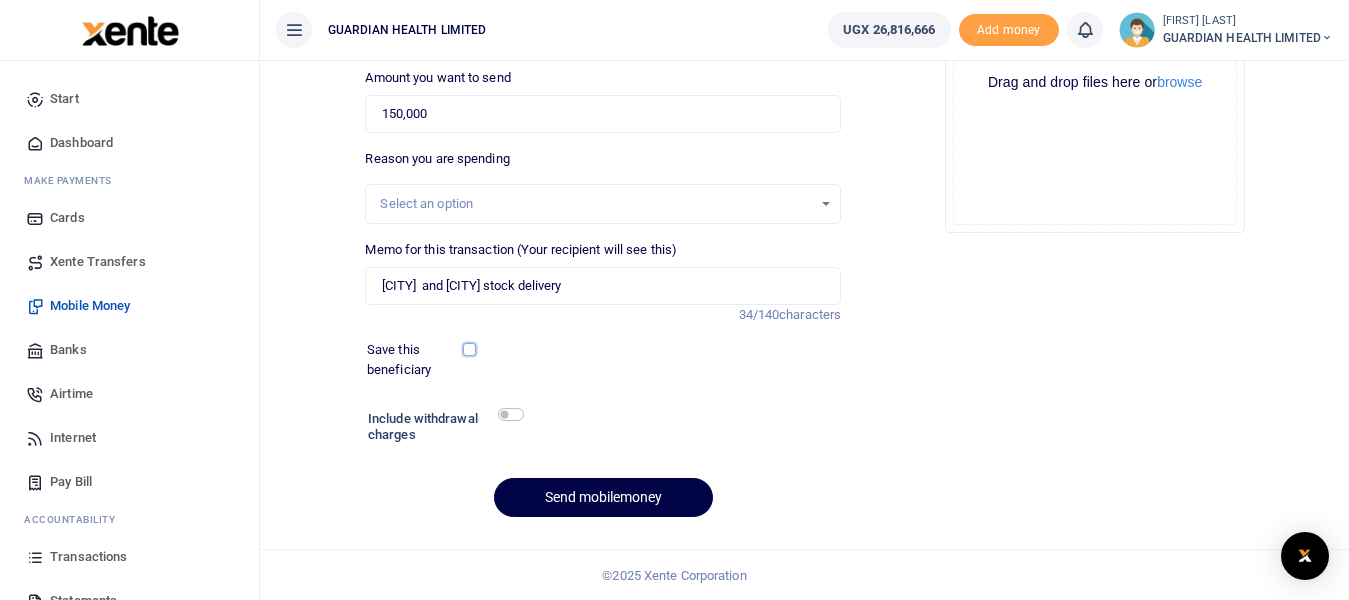 click at bounding box center [469, 349] 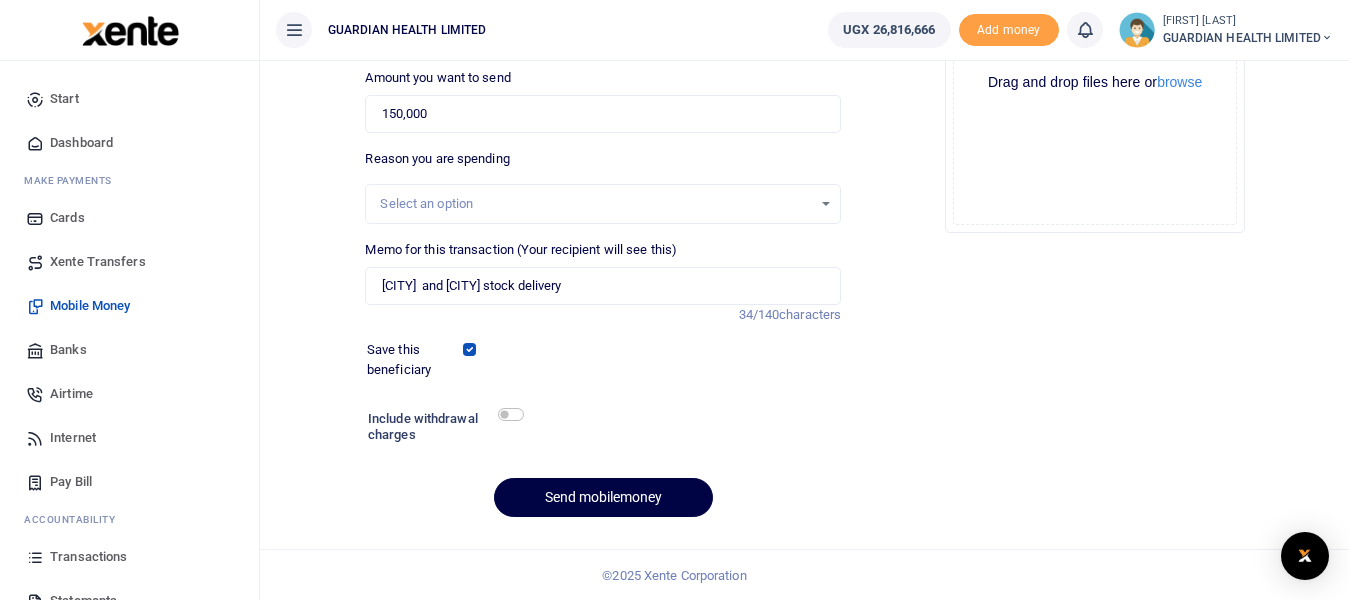 click on "Include withdrawal charges" at bounding box center (441, 426) 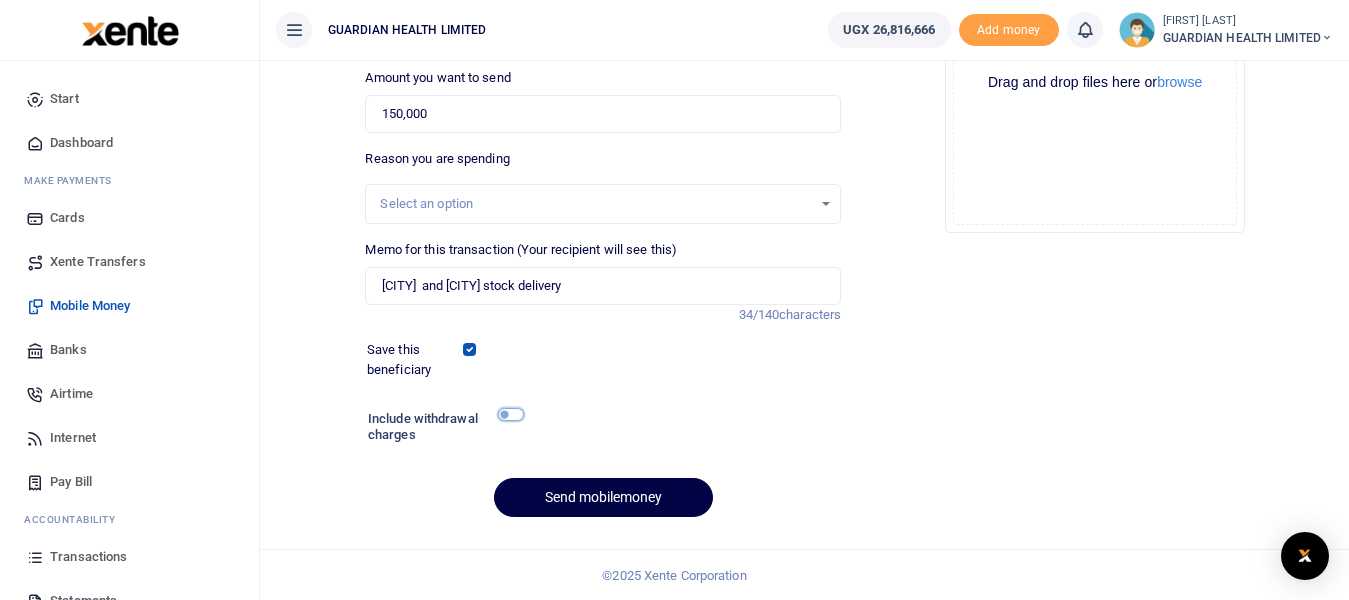 click at bounding box center (511, 414) 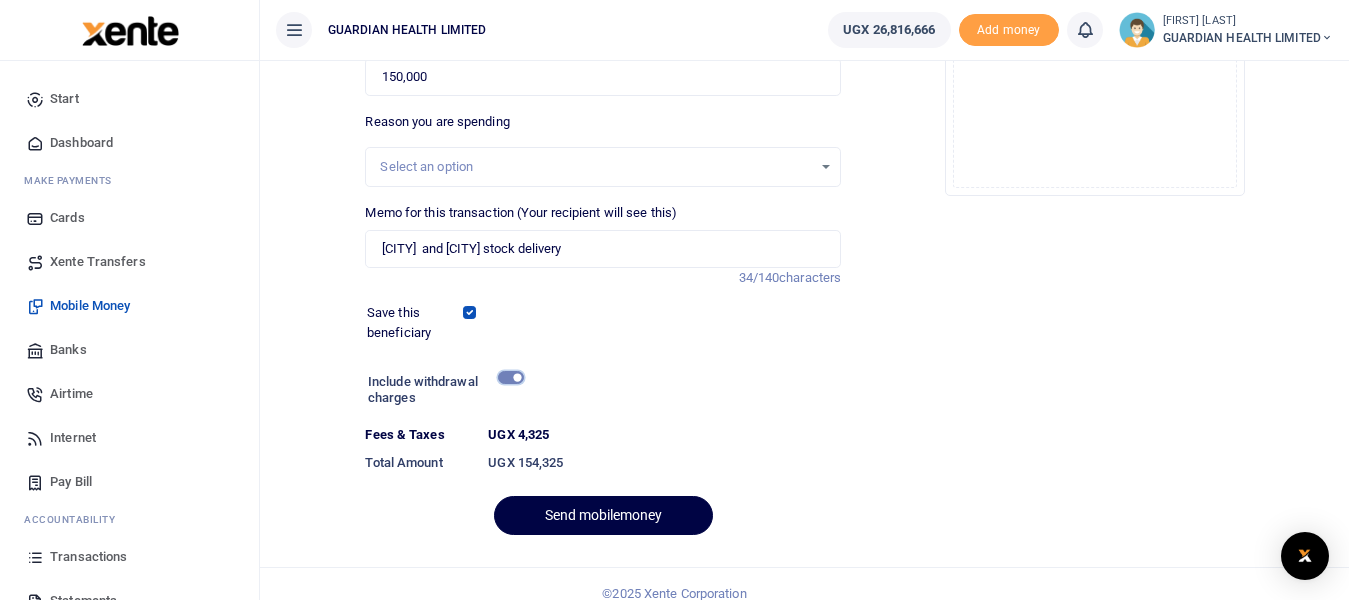 scroll, scrollTop: 356, scrollLeft: 0, axis: vertical 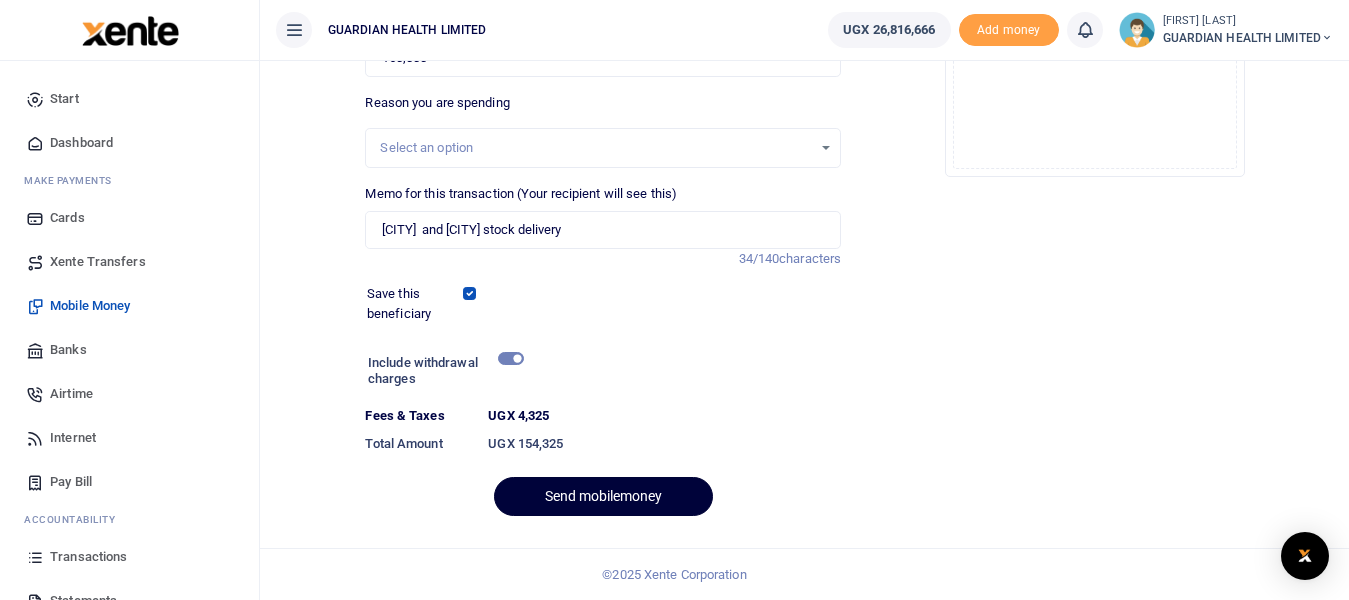 click on "Send mobilemoney" at bounding box center (603, 496) 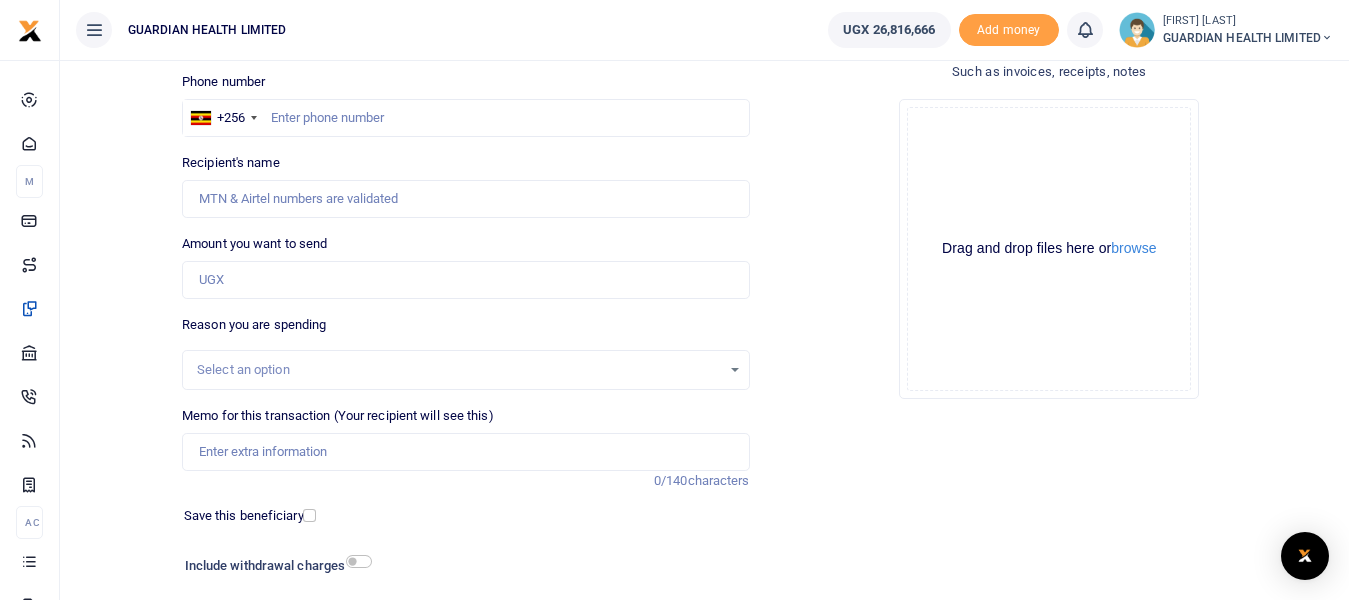 scroll, scrollTop: 0, scrollLeft: 0, axis: both 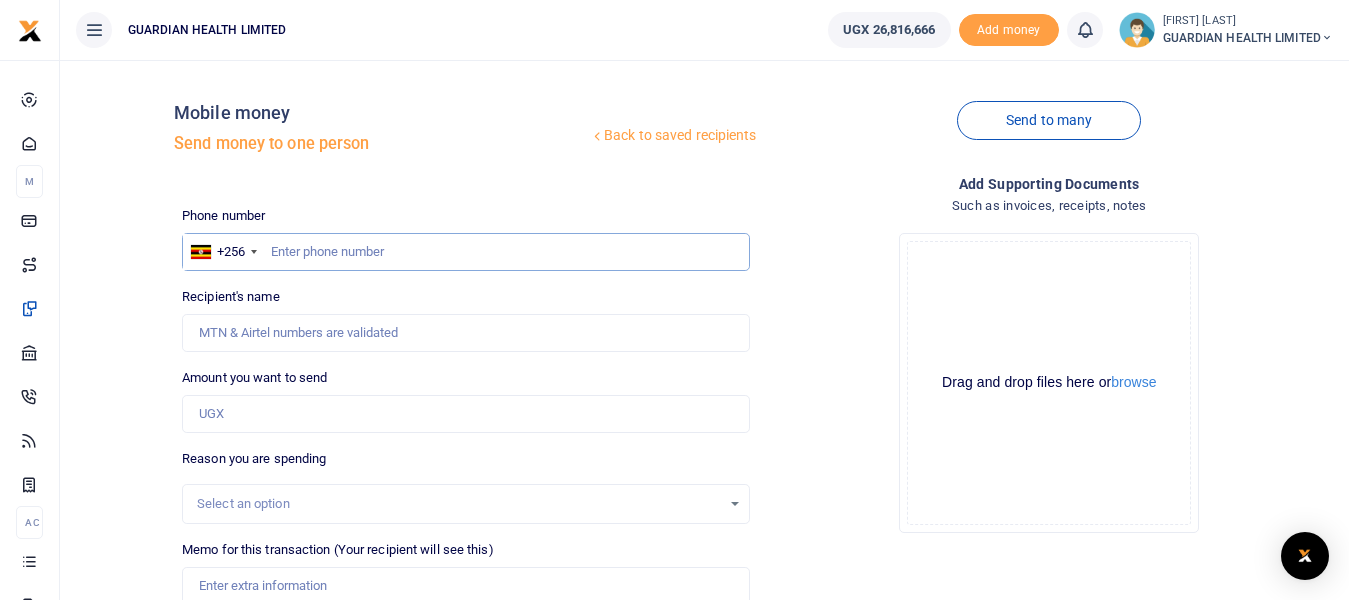 paste on "[PHONE]" 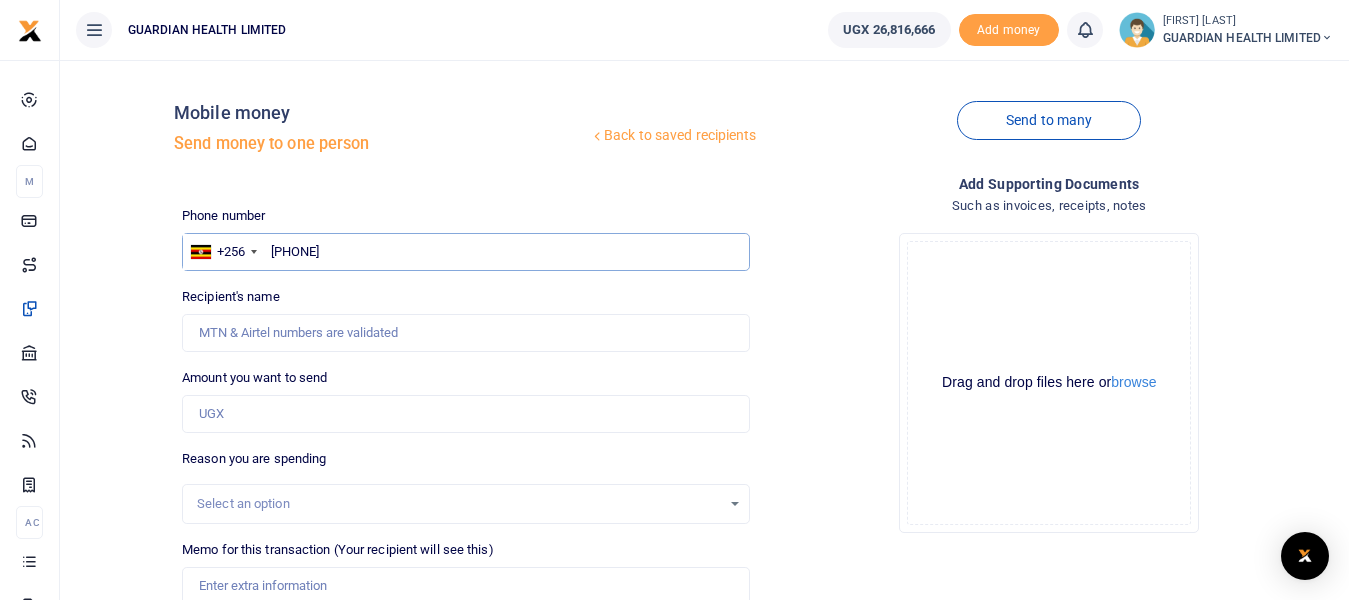 click on "[PHONE]" at bounding box center (465, 252) 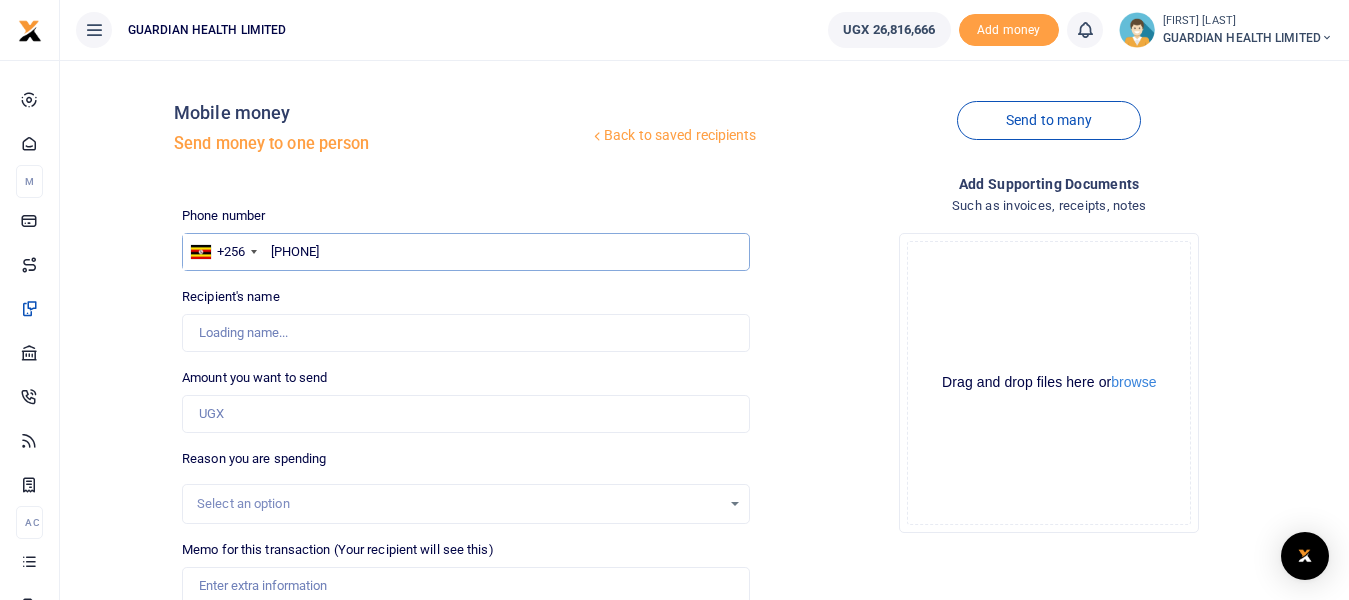 type on "[PHONE]" 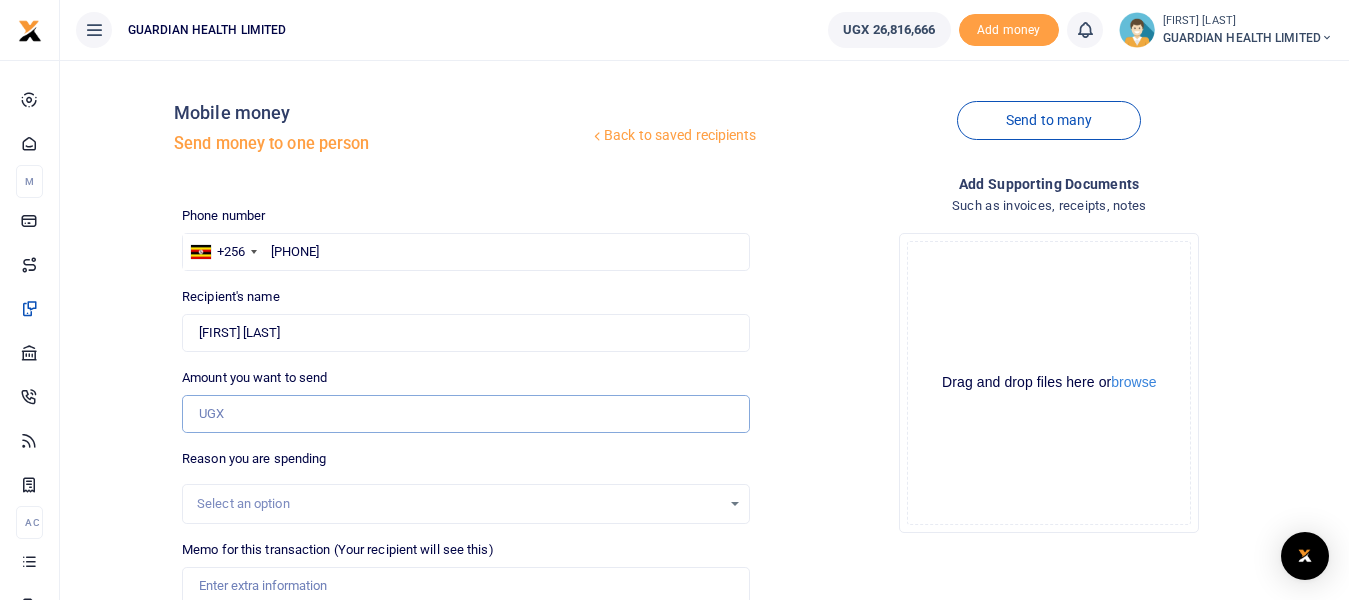 click on "Amount you want to send" at bounding box center [465, 414] 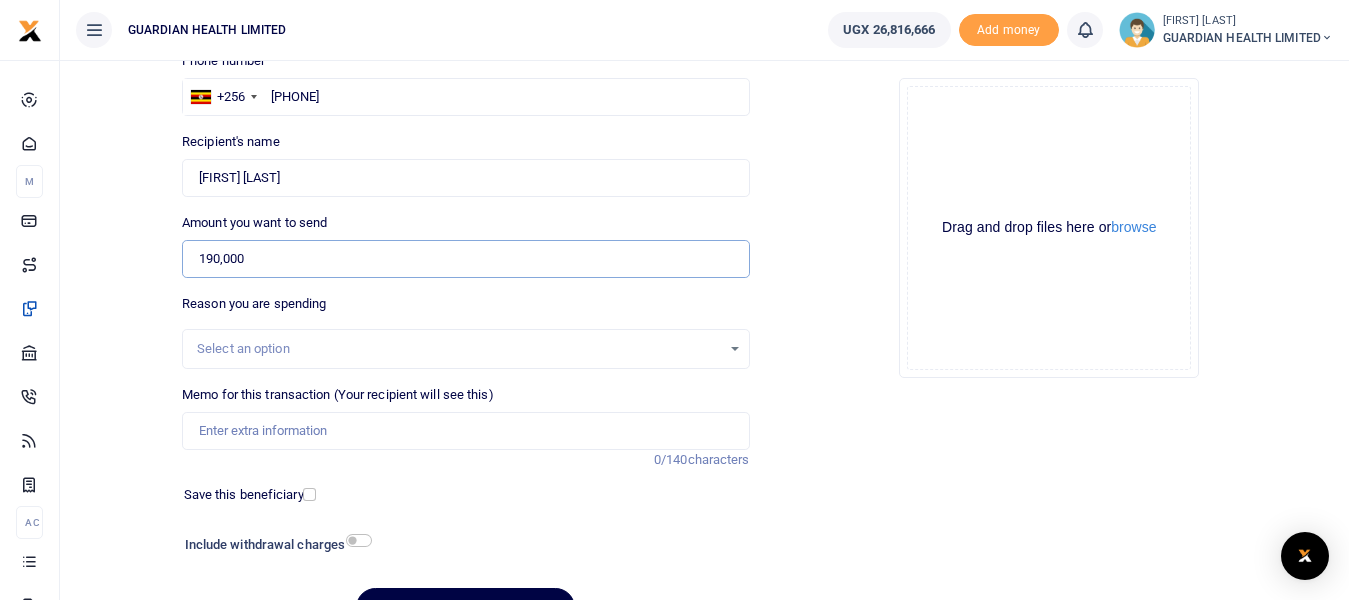 scroll, scrollTop: 266, scrollLeft: 0, axis: vertical 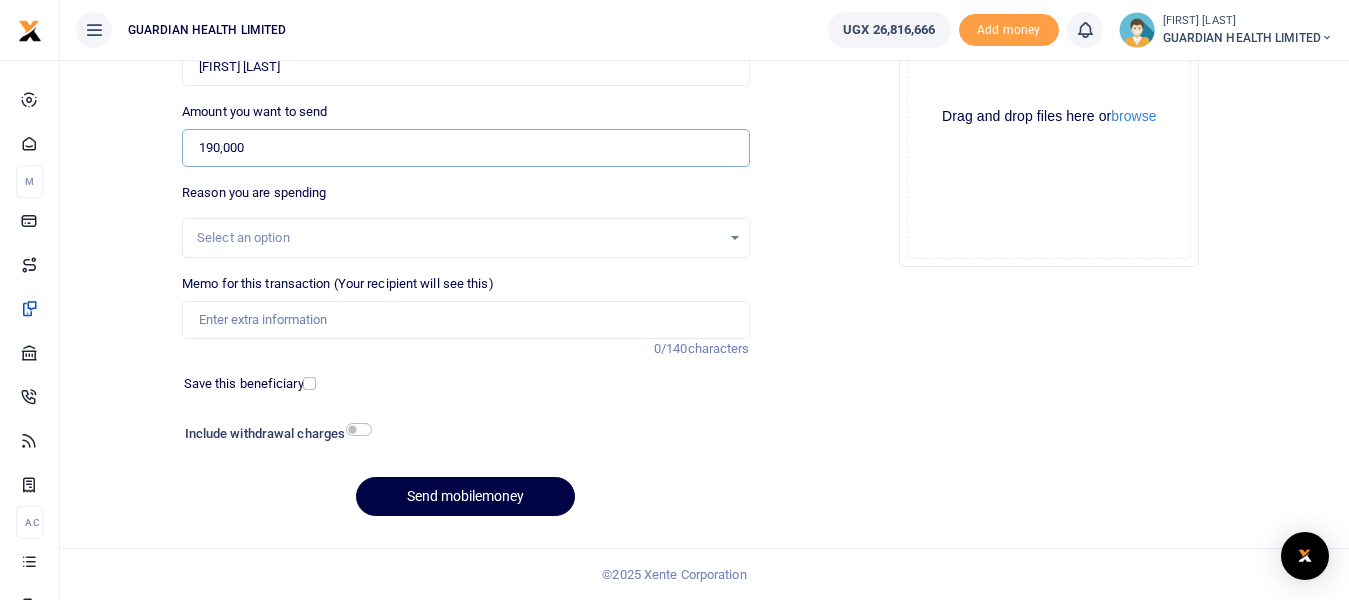 type on "190,000" 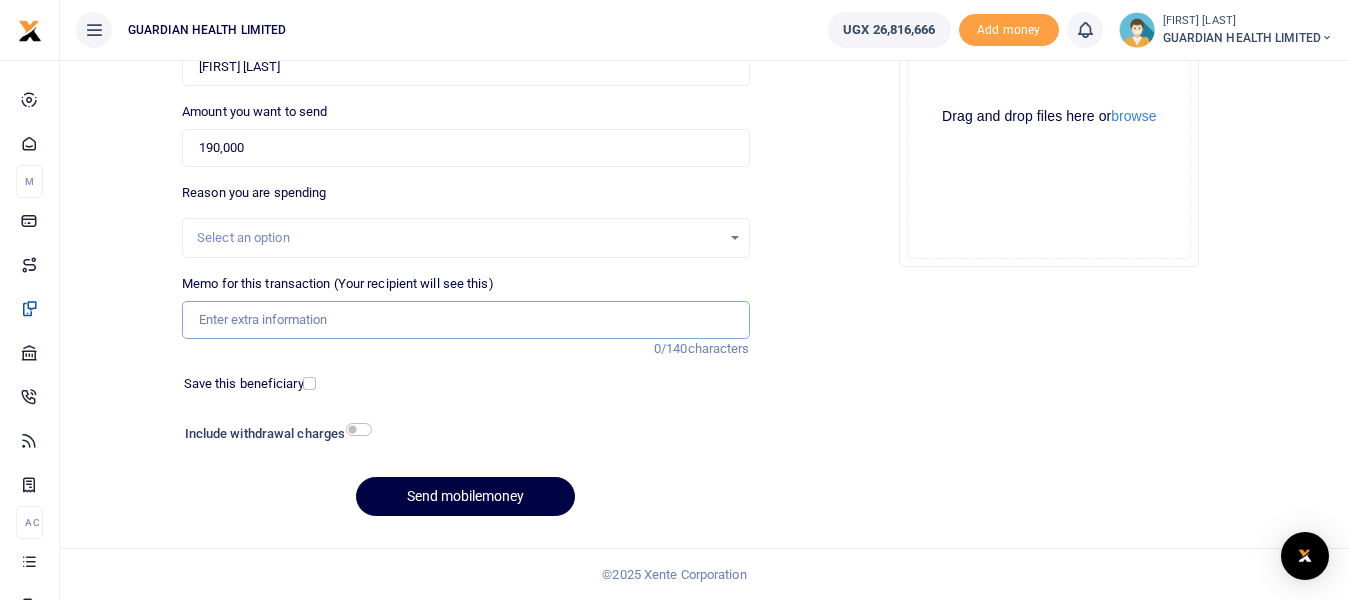 click on "Memo for this transaction (Your recipient will see this)" at bounding box center (465, 320) 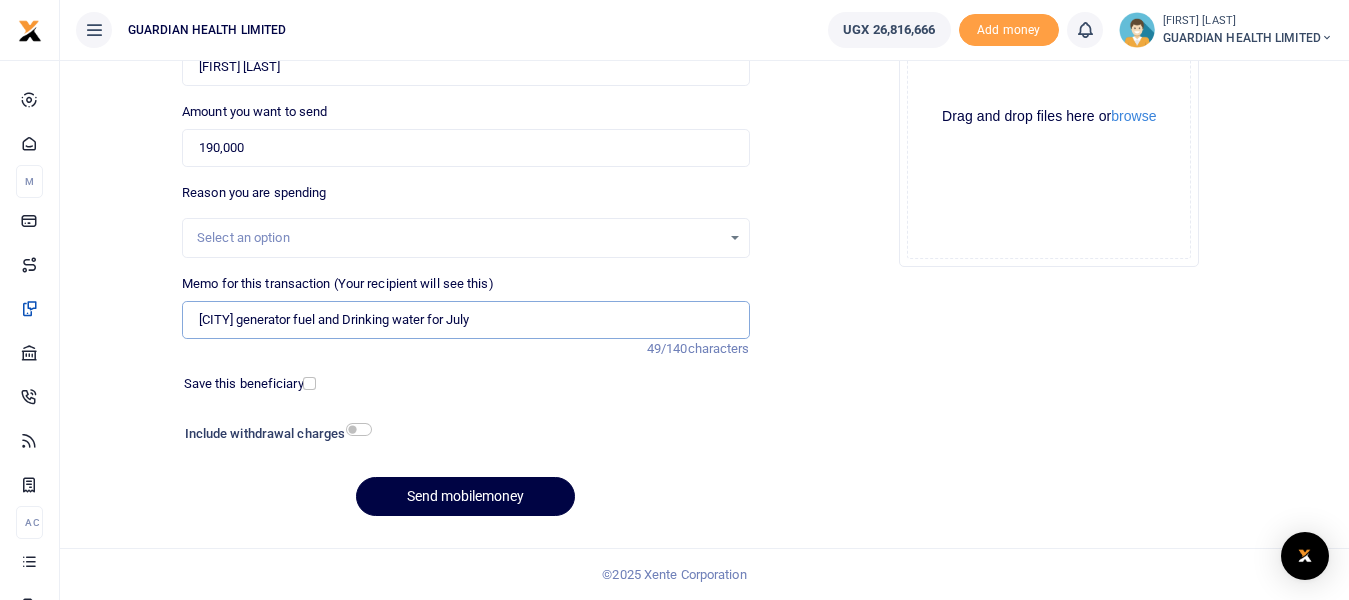 type on "Hoima generator fuel and Drinking water for July" 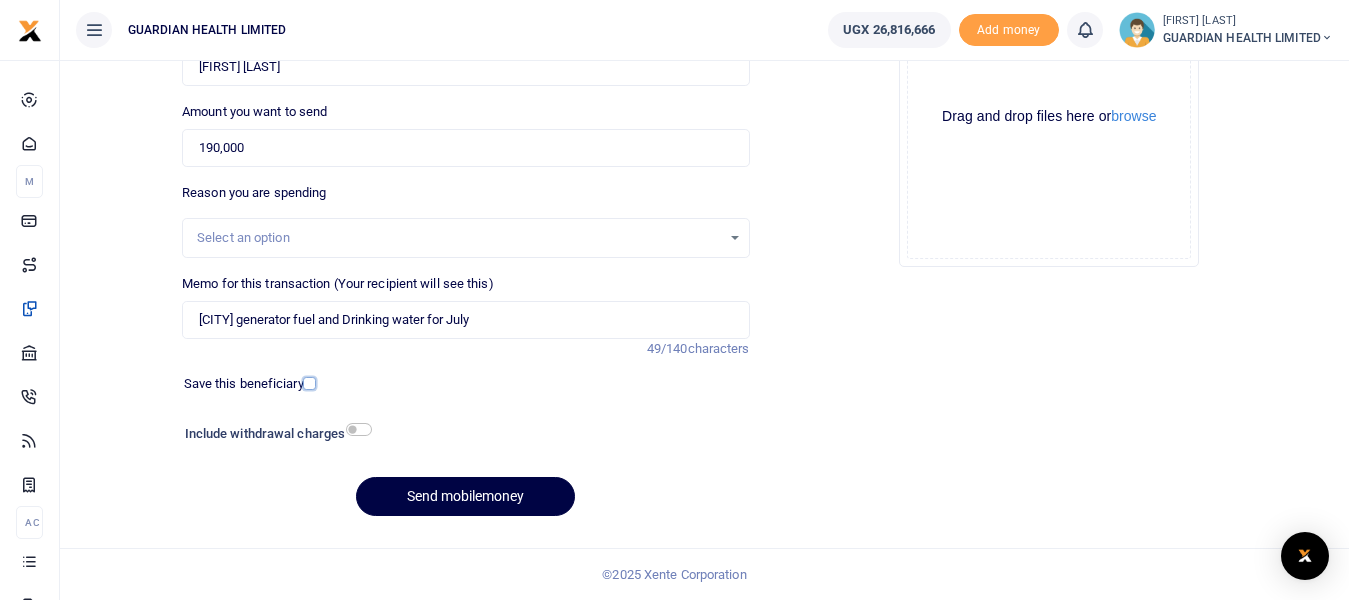 click at bounding box center [309, 383] 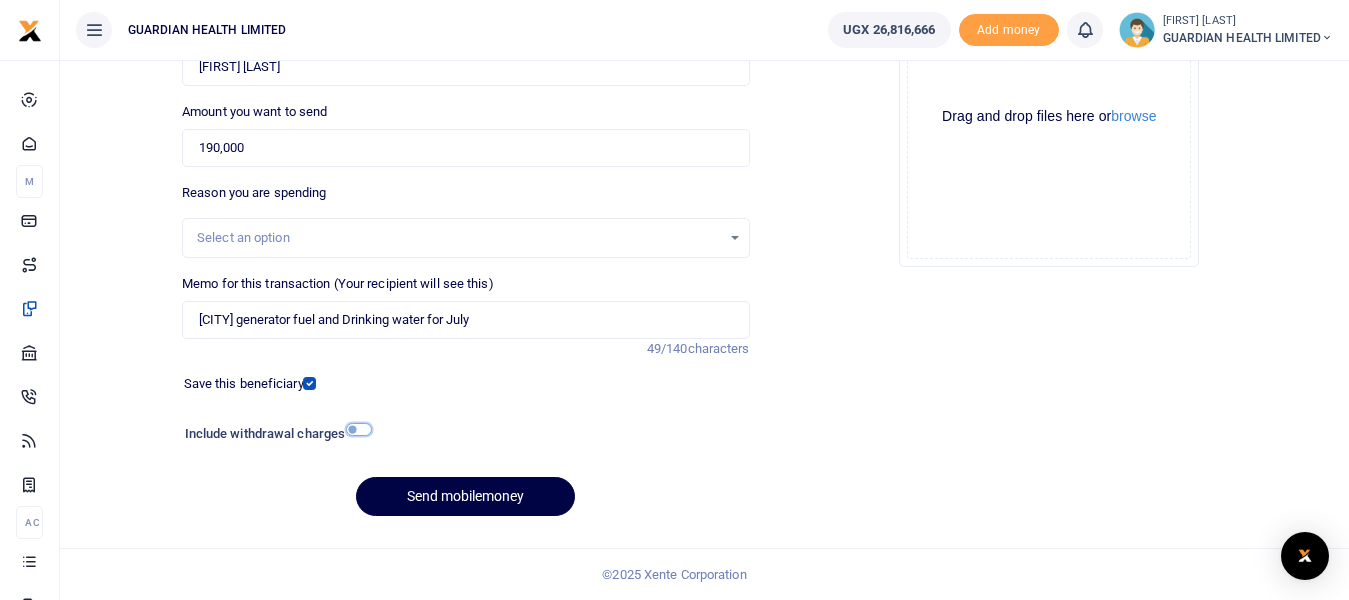 click at bounding box center (359, 429) 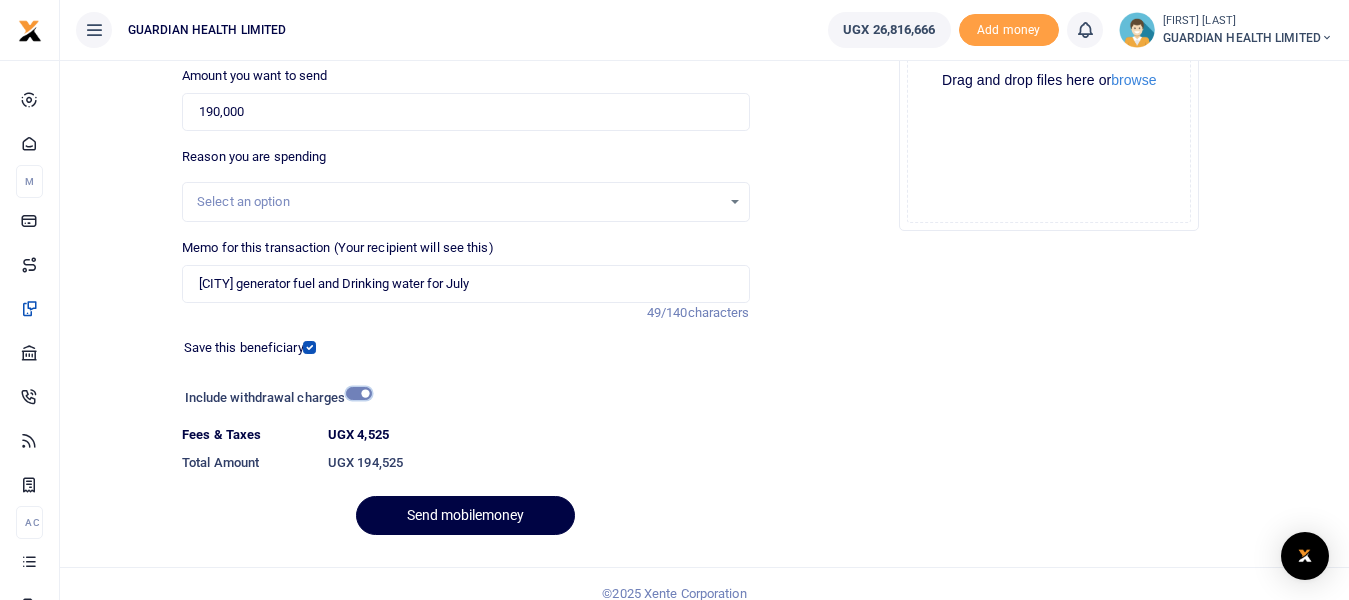 scroll, scrollTop: 321, scrollLeft: 0, axis: vertical 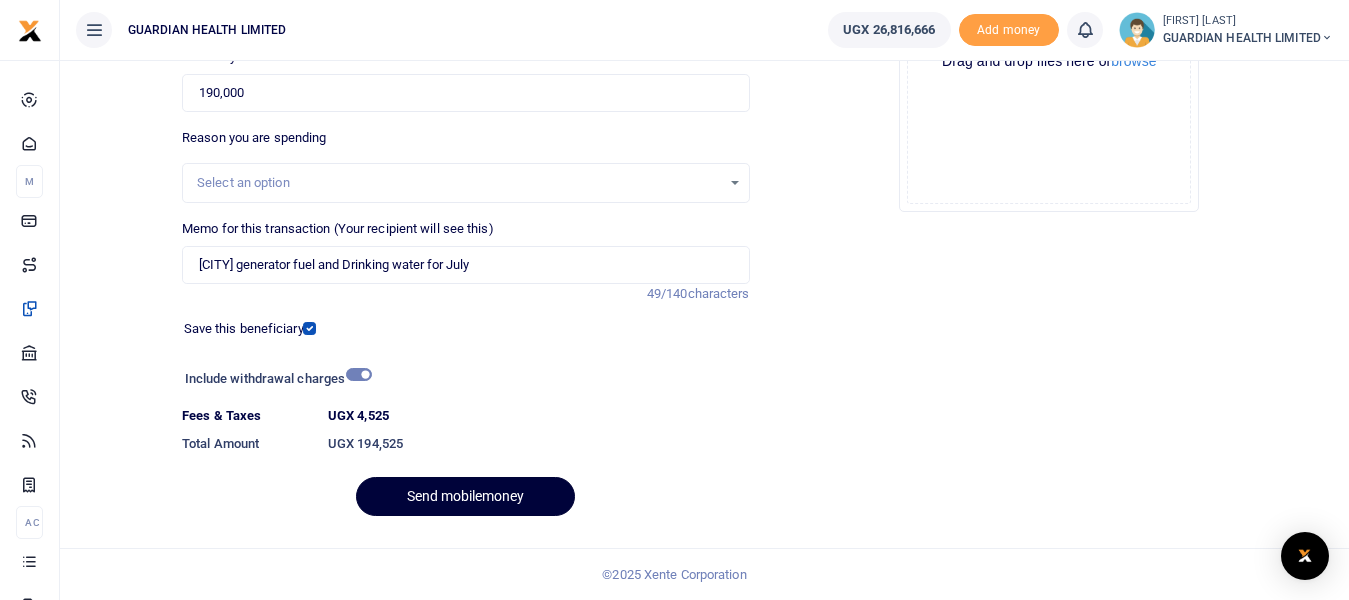 click on "Send mobilemoney" at bounding box center [465, 496] 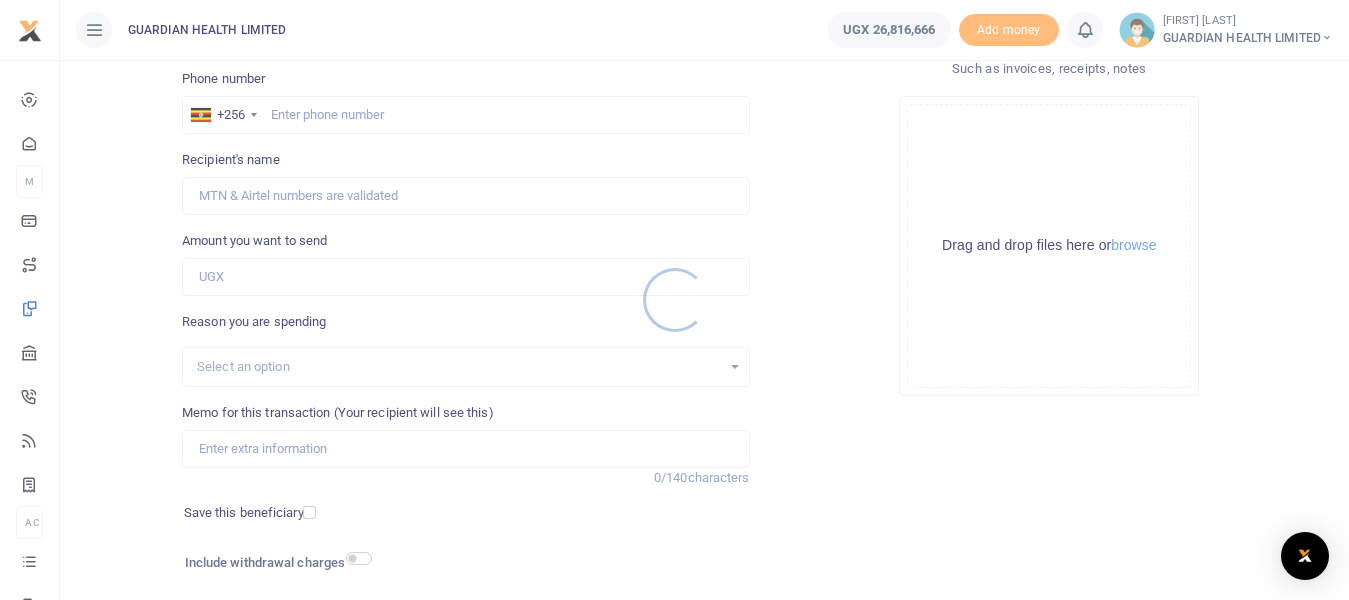 scroll, scrollTop: 0, scrollLeft: 0, axis: both 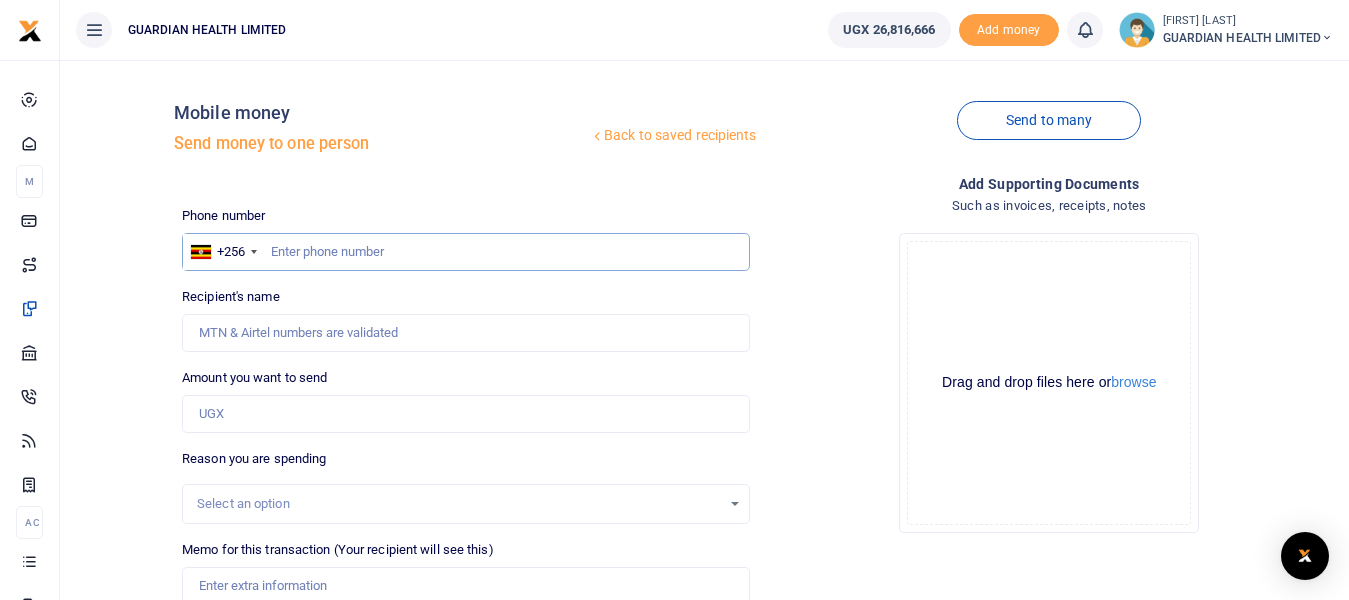 paste on "[PHONE]" 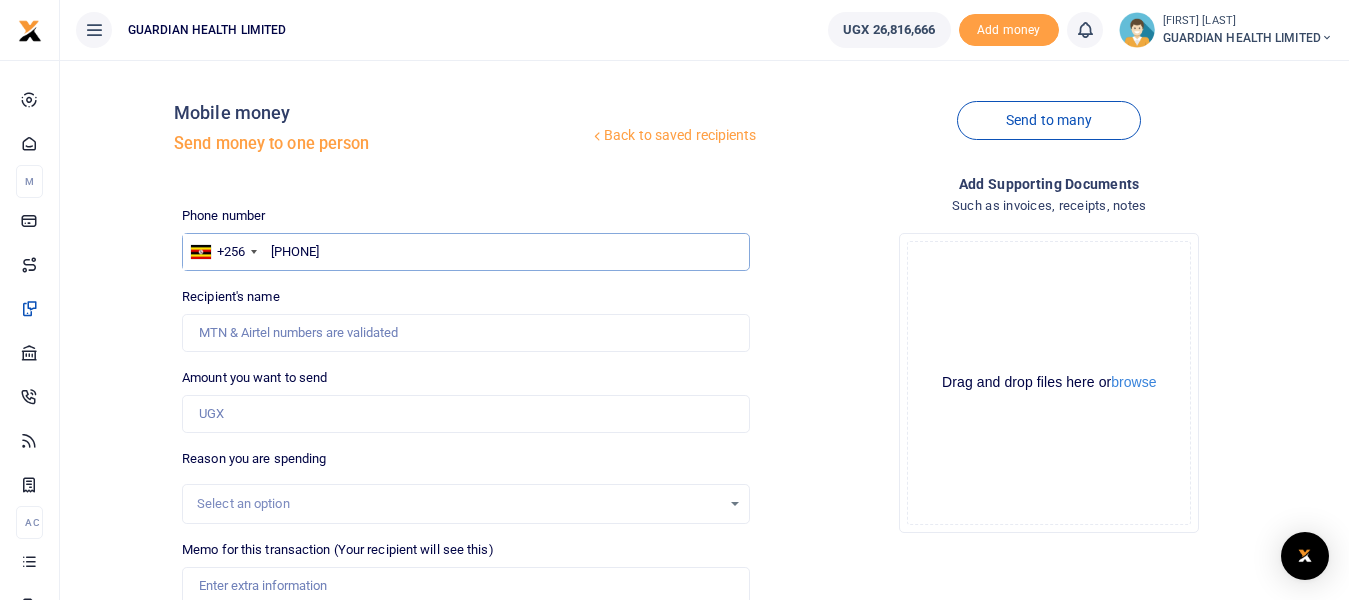 click on "[PHONE]" at bounding box center (465, 252) 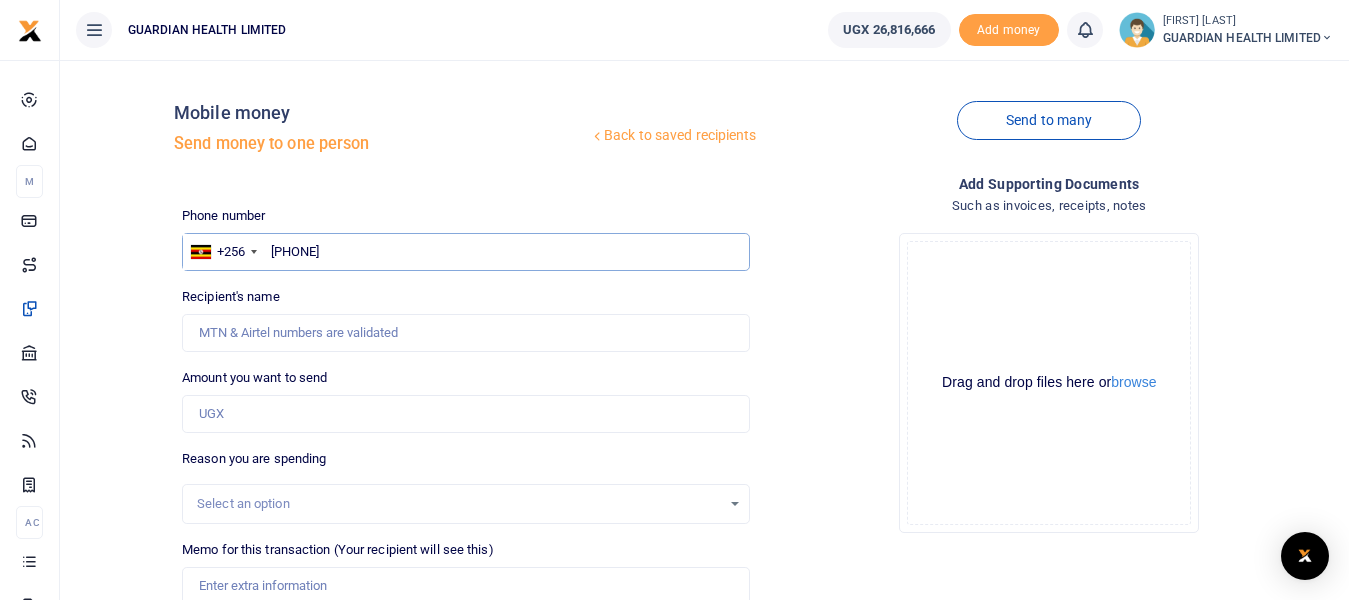 click on "[PHONE]" at bounding box center (465, 252) 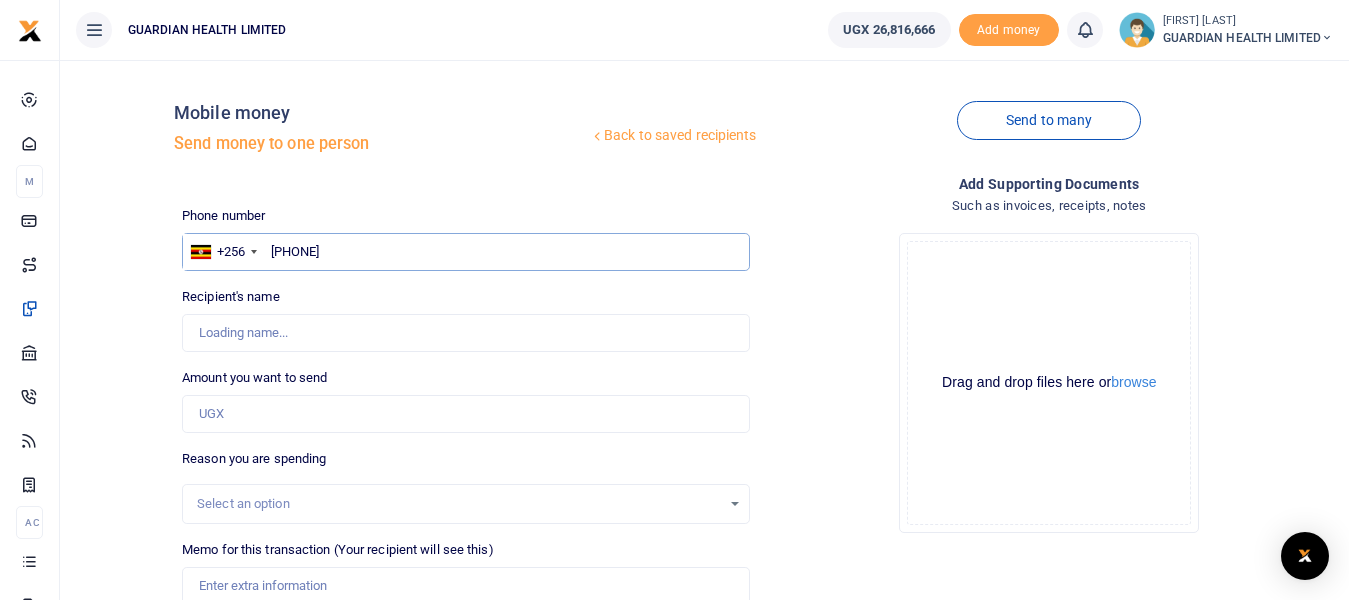 type on "[PHONE]" 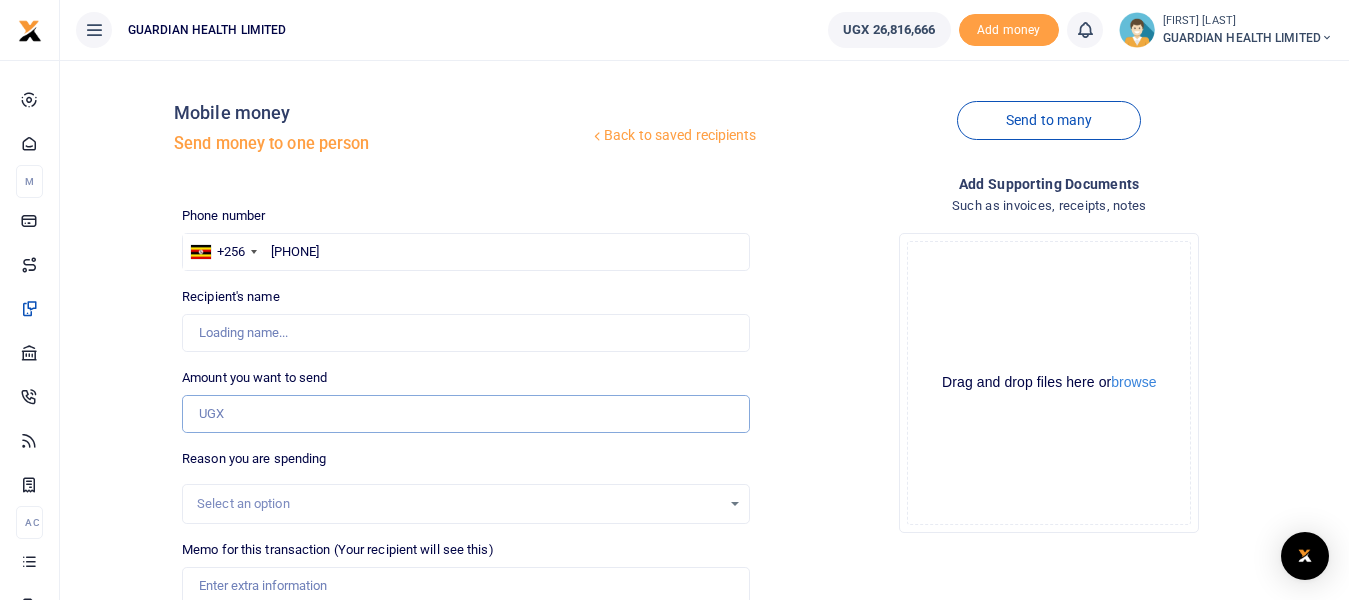 click on "Amount you want to send" at bounding box center [465, 414] 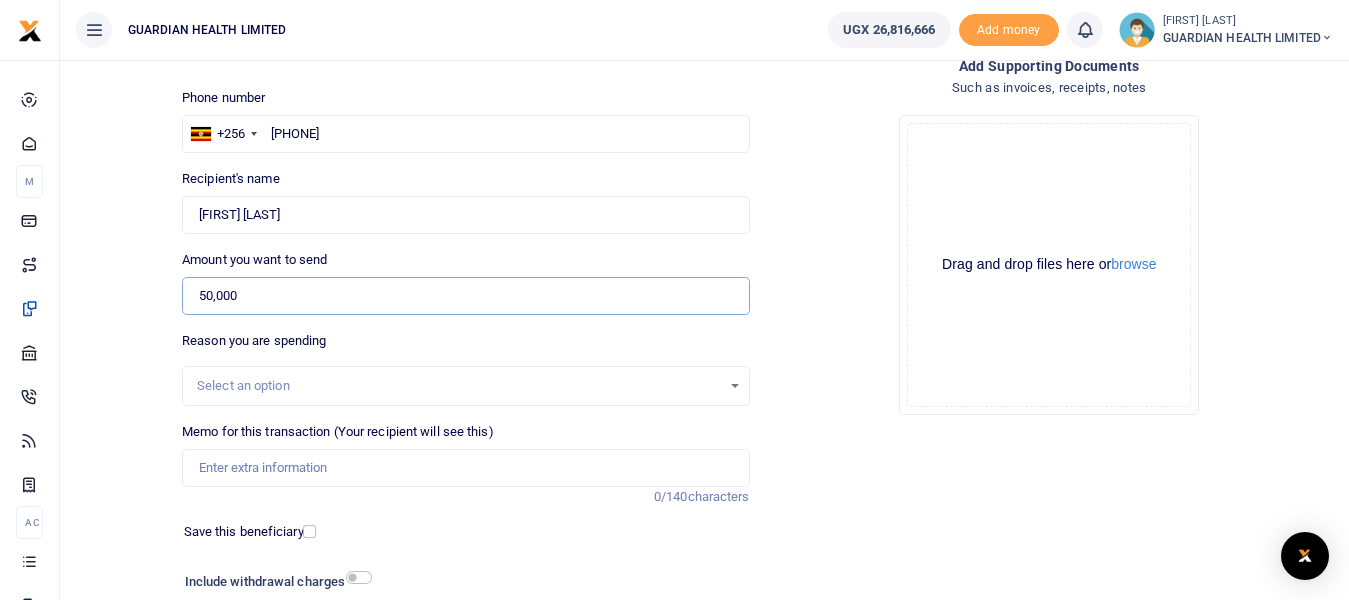 scroll, scrollTop: 200, scrollLeft: 0, axis: vertical 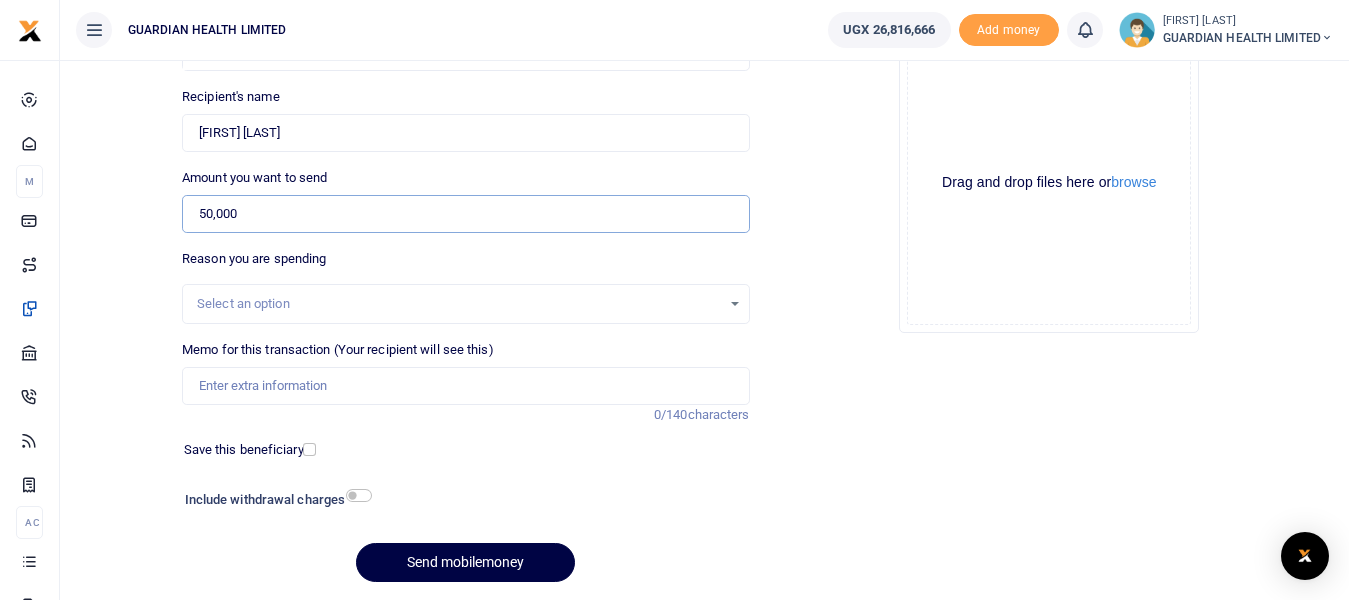 type on "50,000" 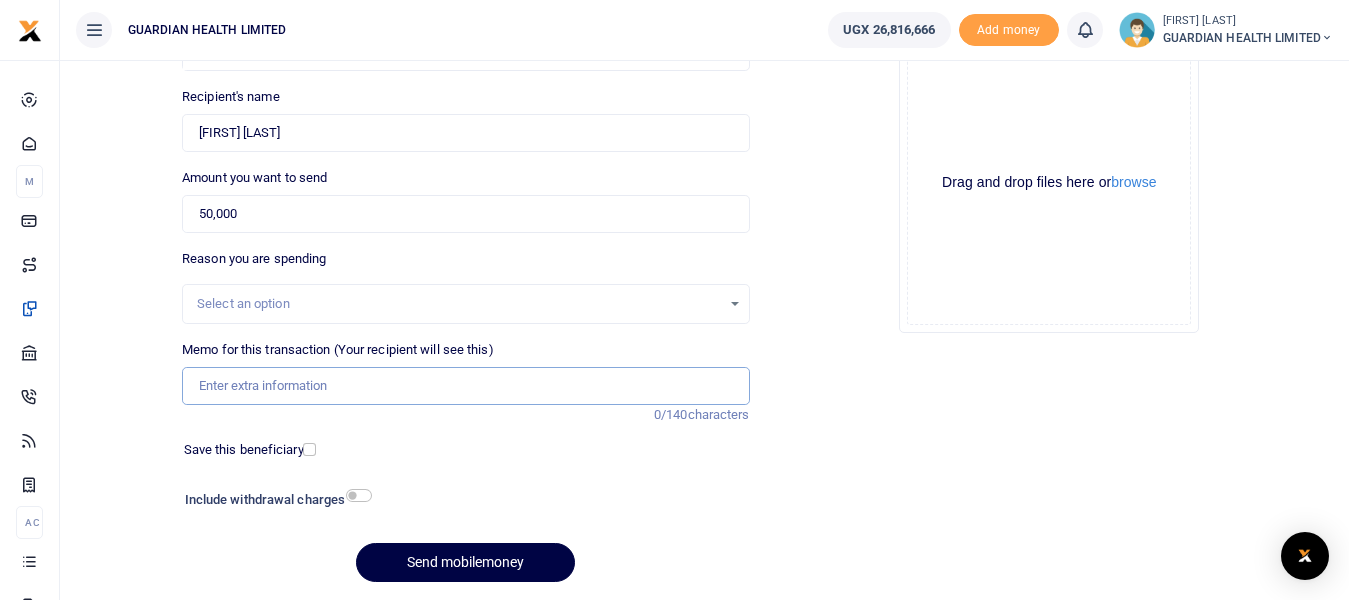 click on "Memo for this transaction (Your recipient will see this)" at bounding box center [465, 386] 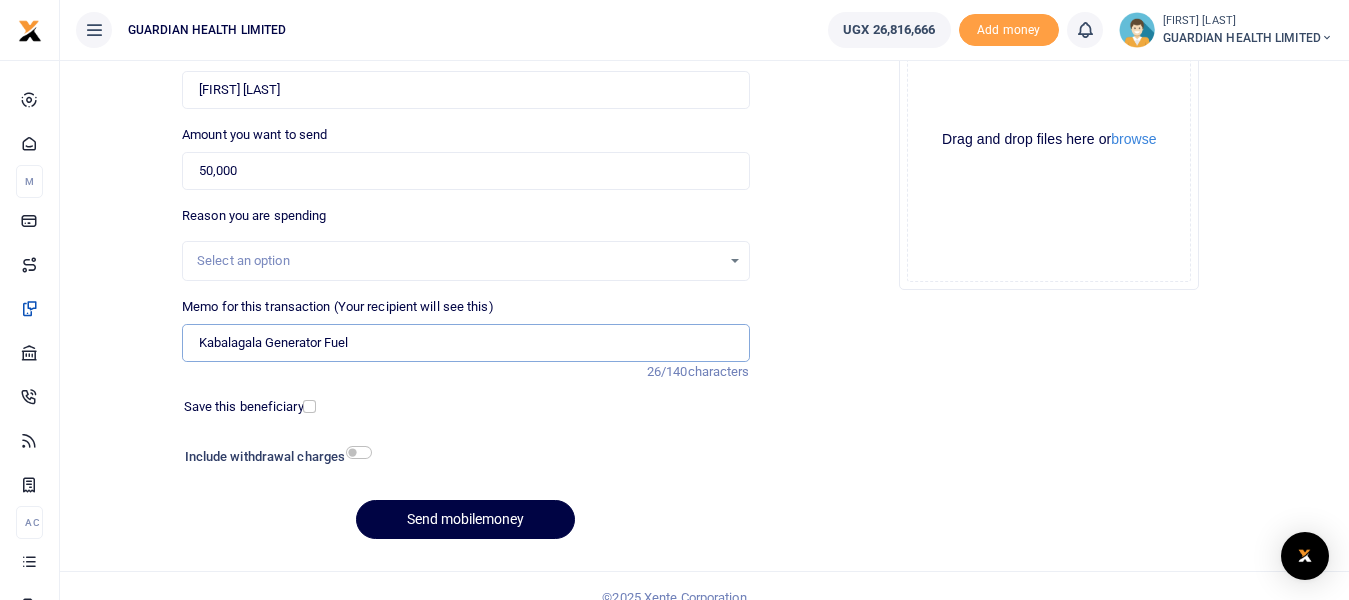 scroll, scrollTop: 266, scrollLeft: 0, axis: vertical 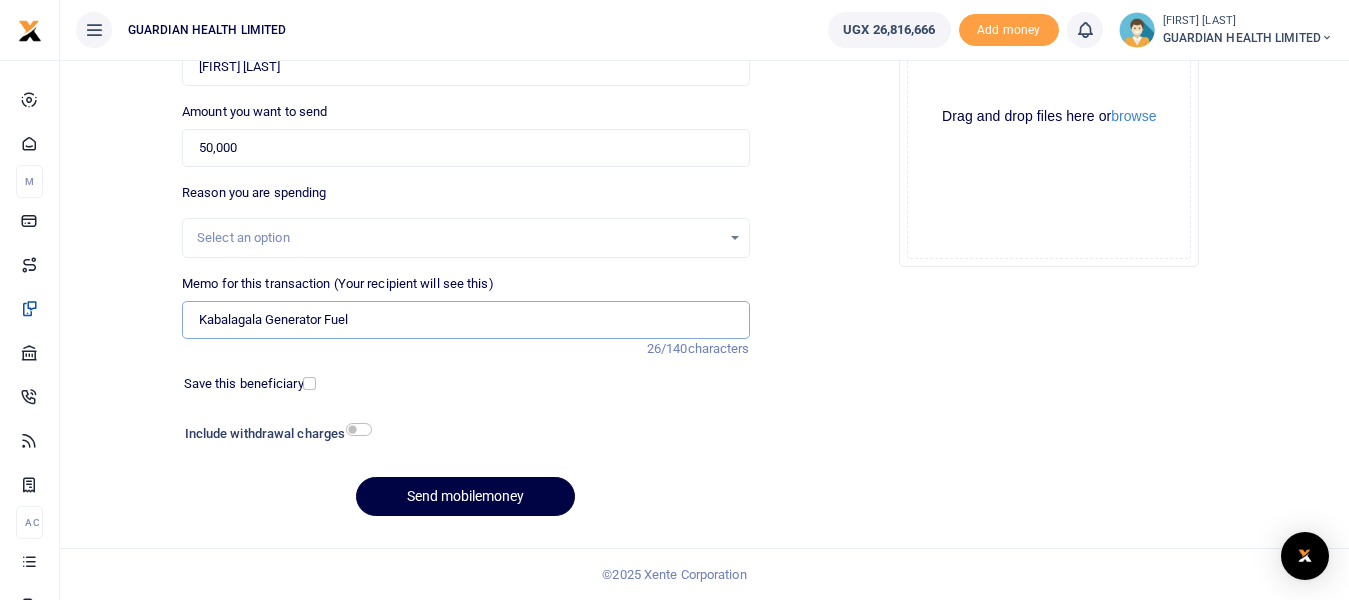 type on "Kabalagala Generator Fuel" 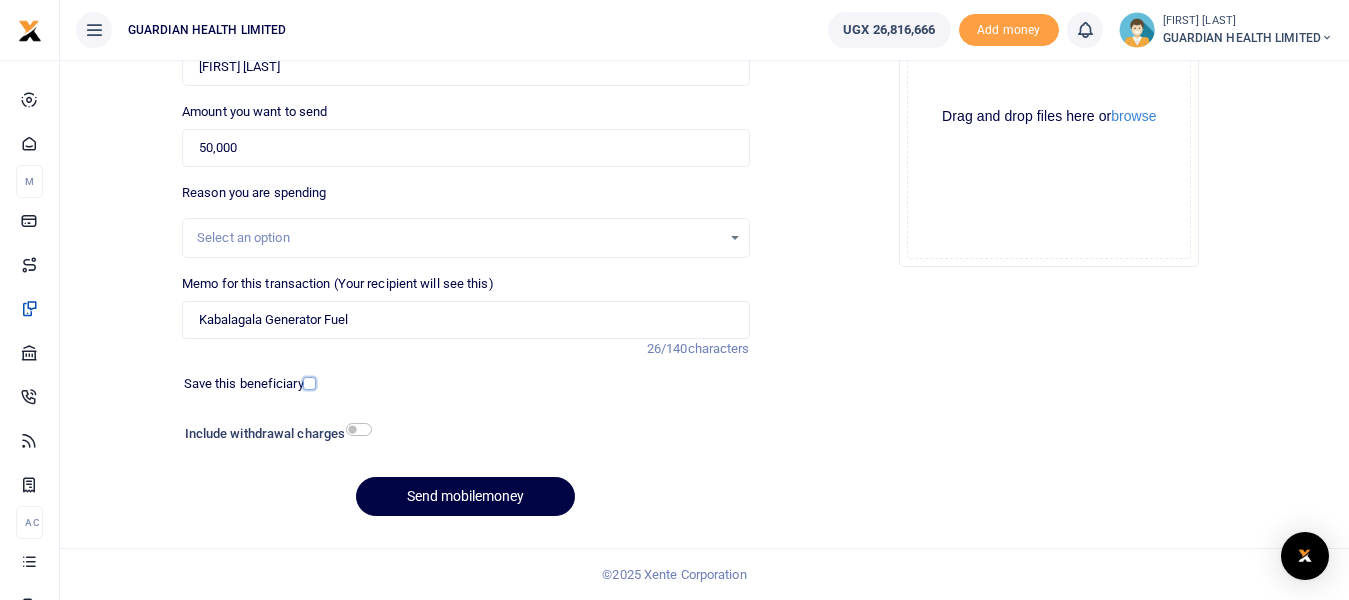 click at bounding box center (309, 383) 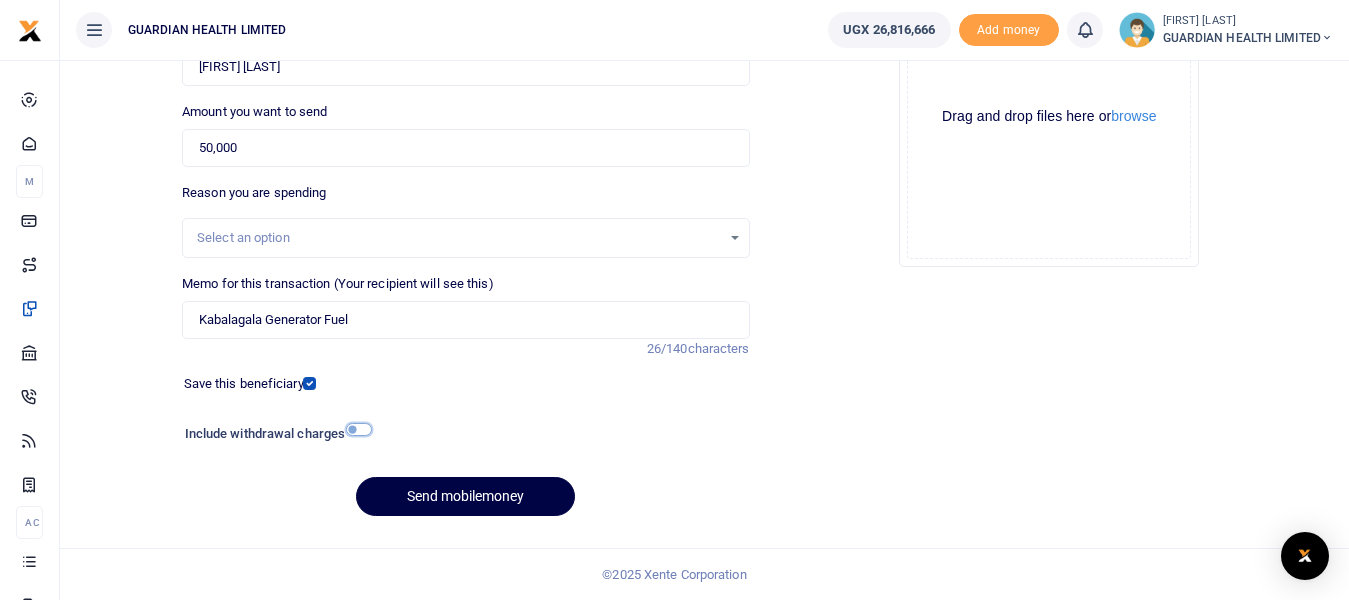 click at bounding box center [359, 429] 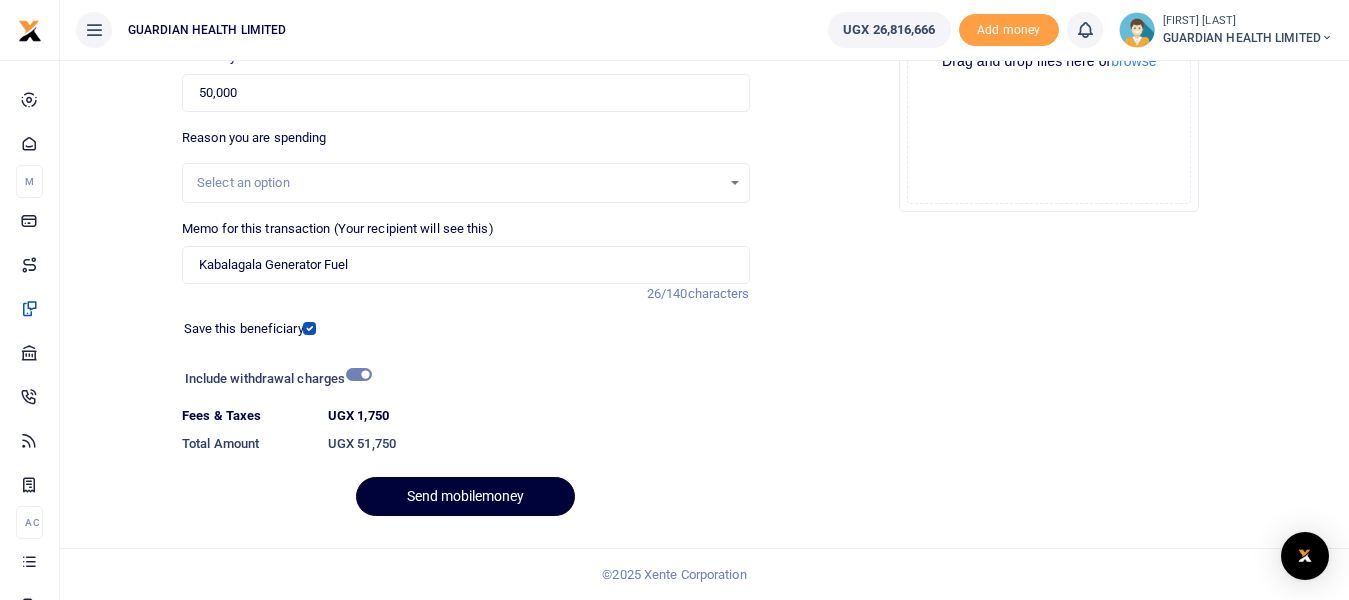 click on "Send mobilemoney" at bounding box center (465, 496) 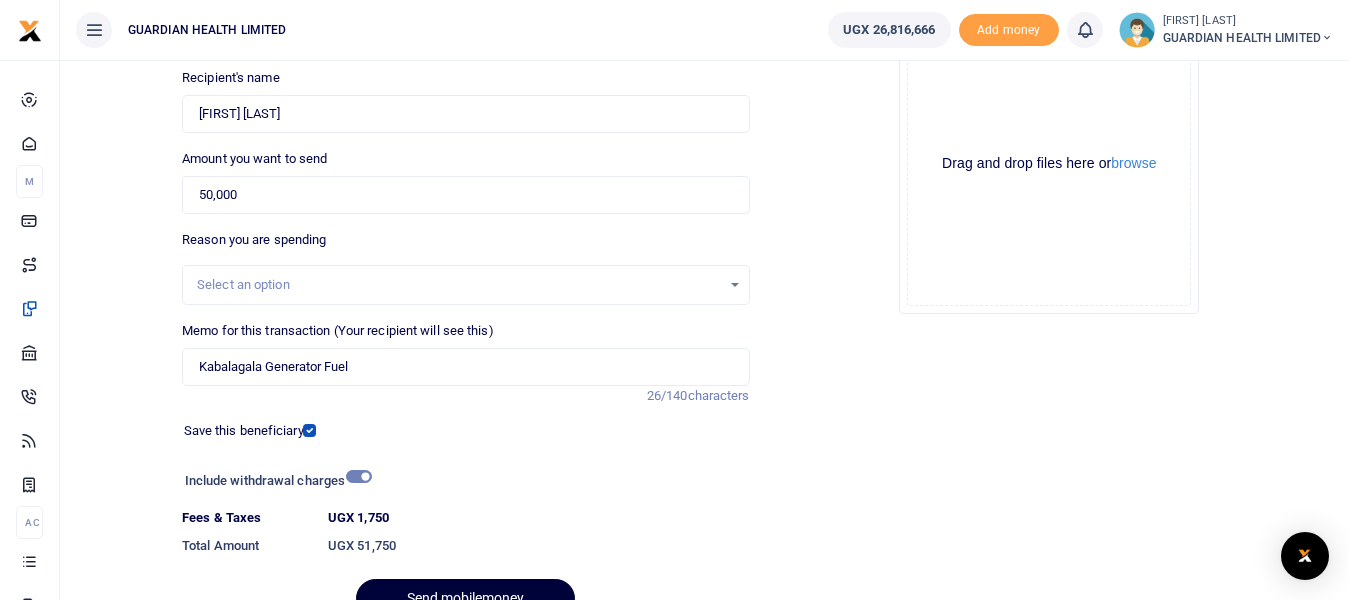 scroll, scrollTop: 0, scrollLeft: 0, axis: both 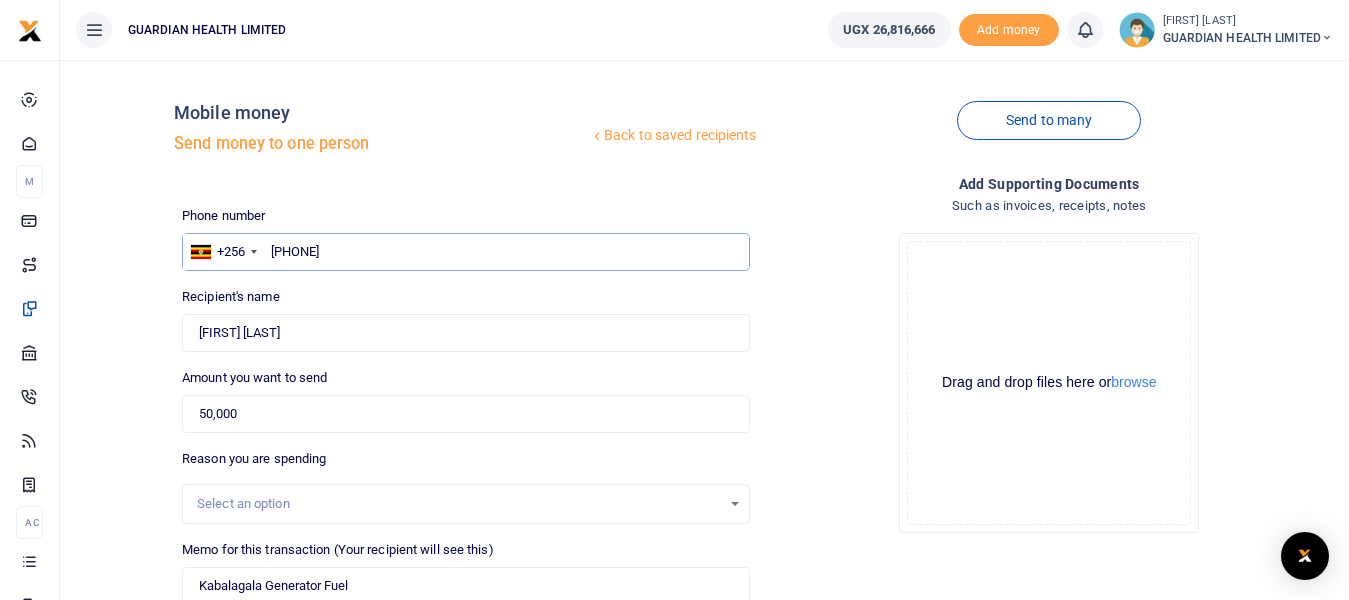 drag, startPoint x: 375, startPoint y: 249, endPoint x: 90, endPoint y: 230, distance: 285.63263 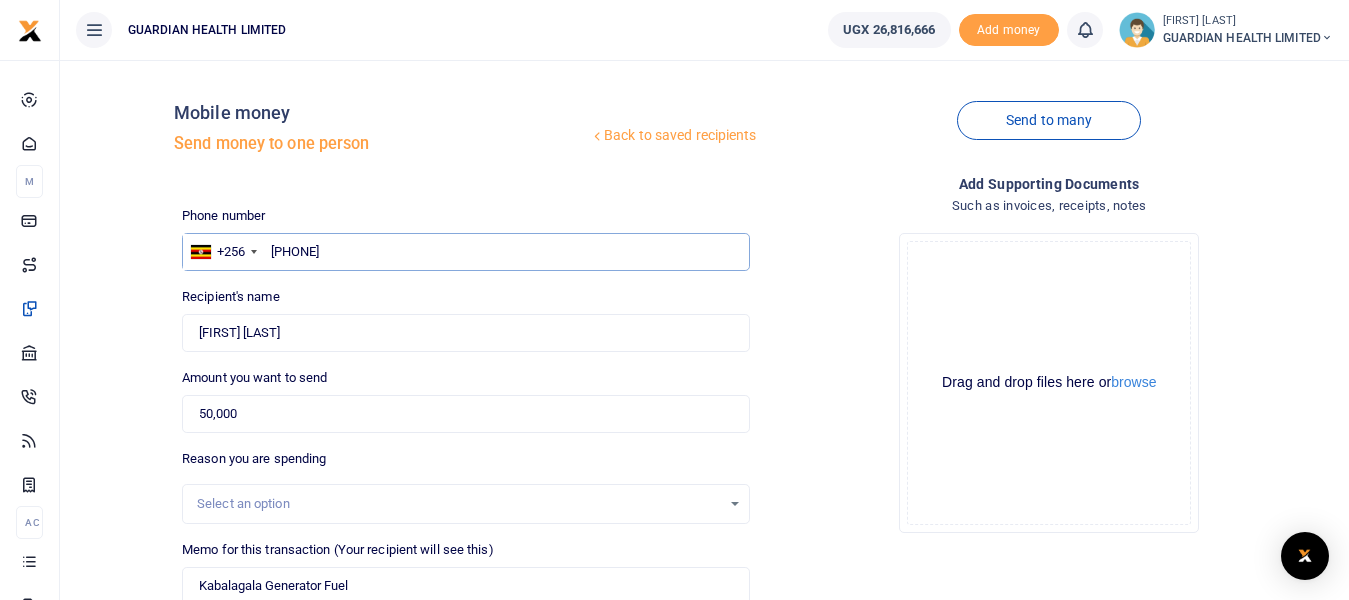 type on "761282277" 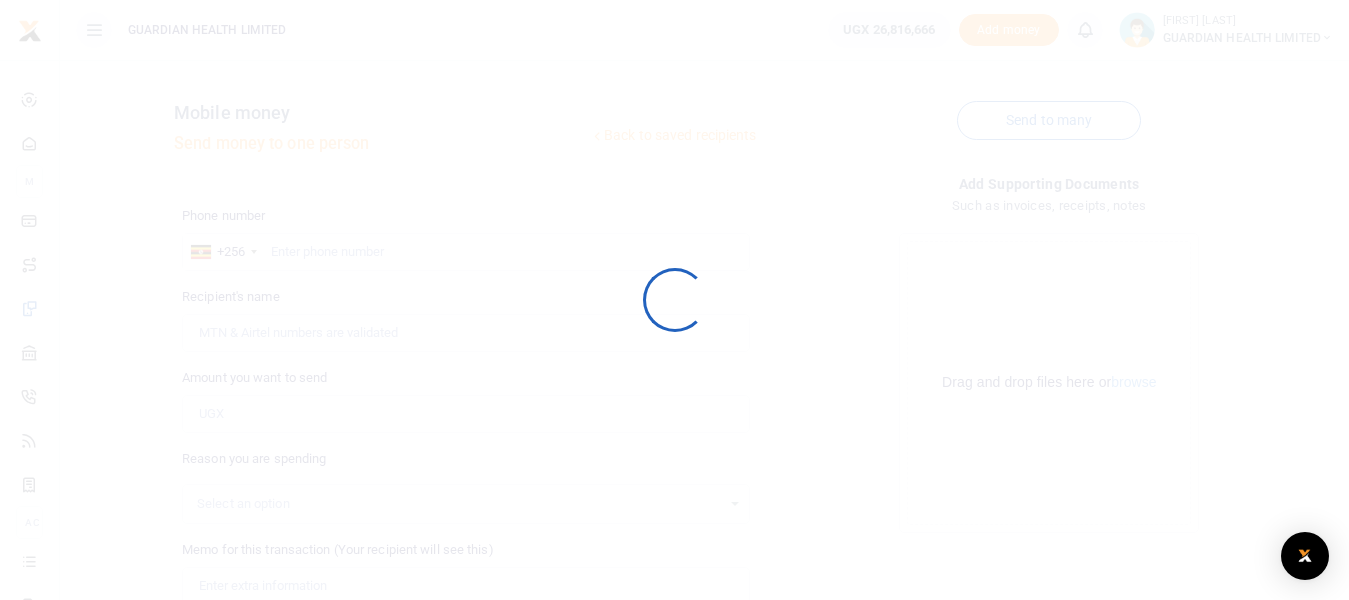 scroll, scrollTop: 0, scrollLeft: 0, axis: both 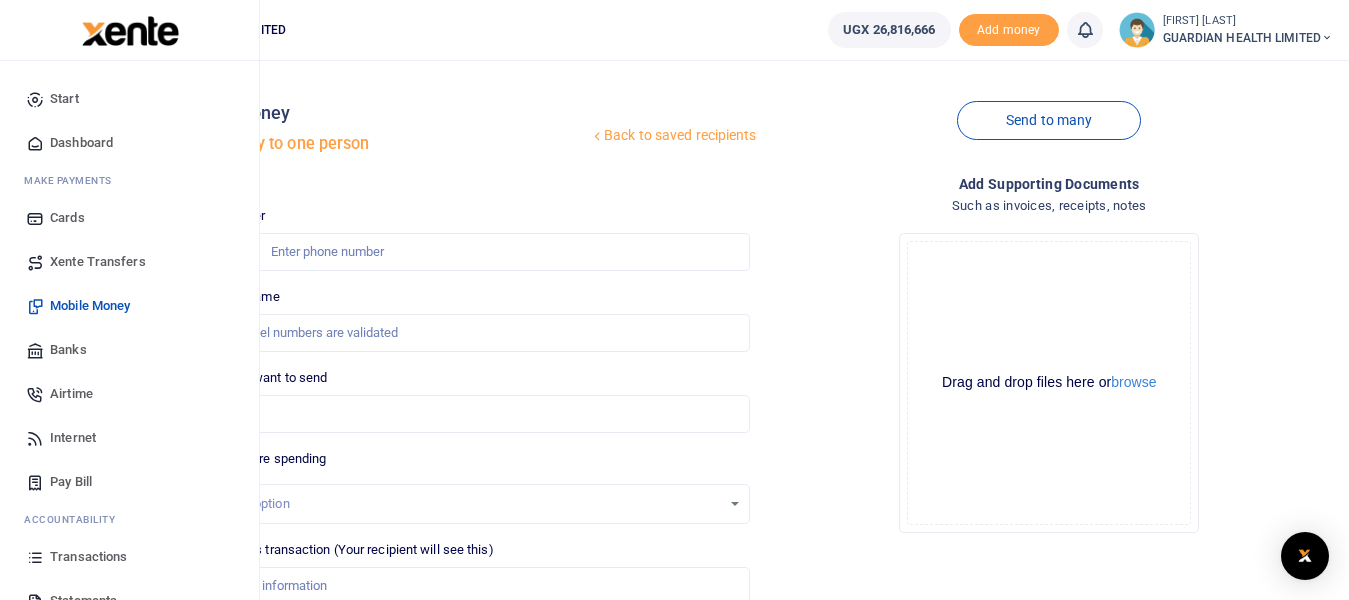 click on "Dashboard" at bounding box center (81, 143) 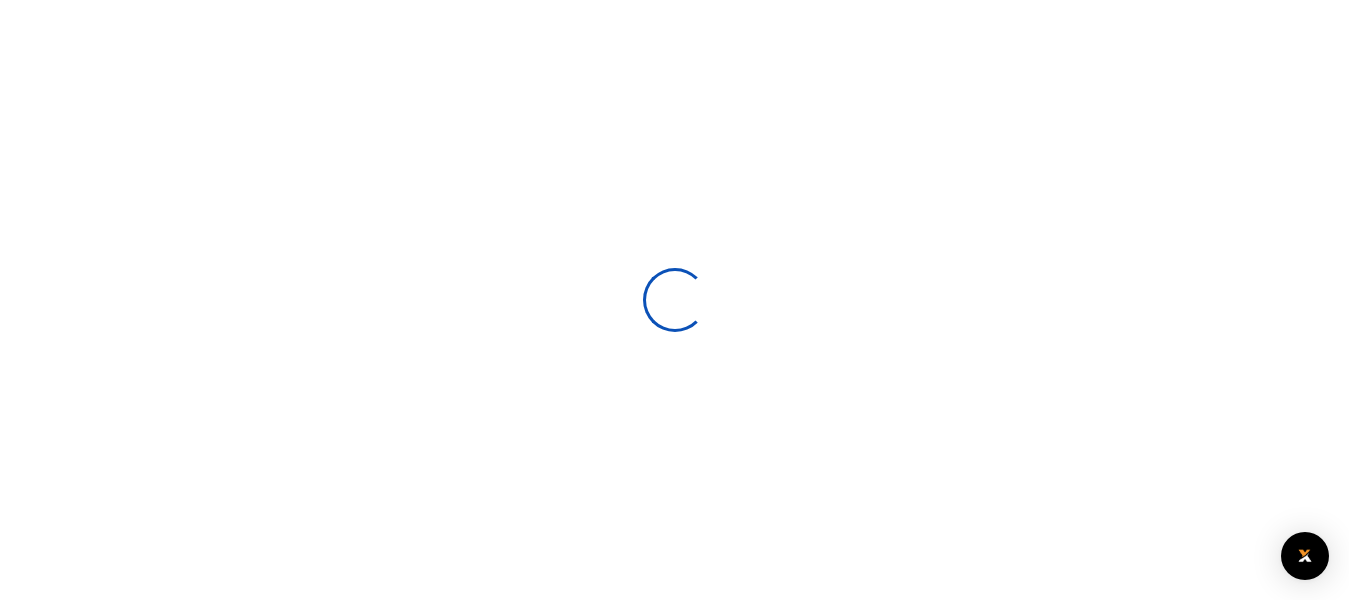 scroll, scrollTop: 0, scrollLeft: 0, axis: both 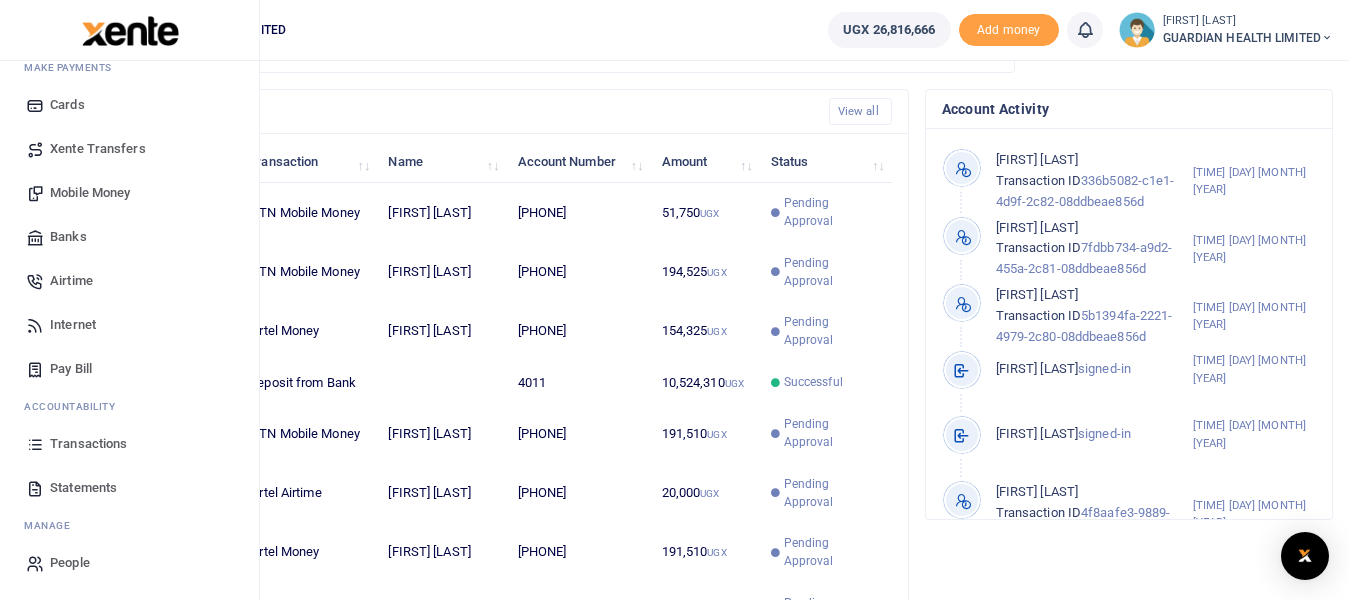click on "Transactions" at bounding box center (88, 444) 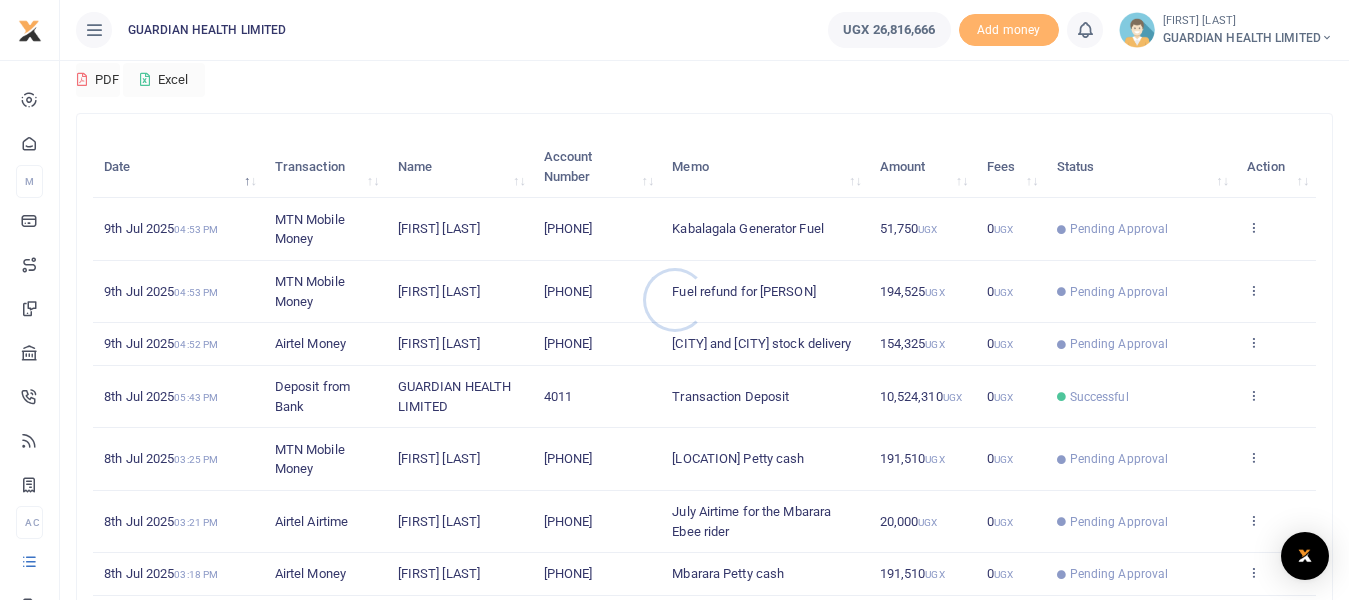 scroll, scrollTop: 495, scrollLeft: 0, axis: vertical 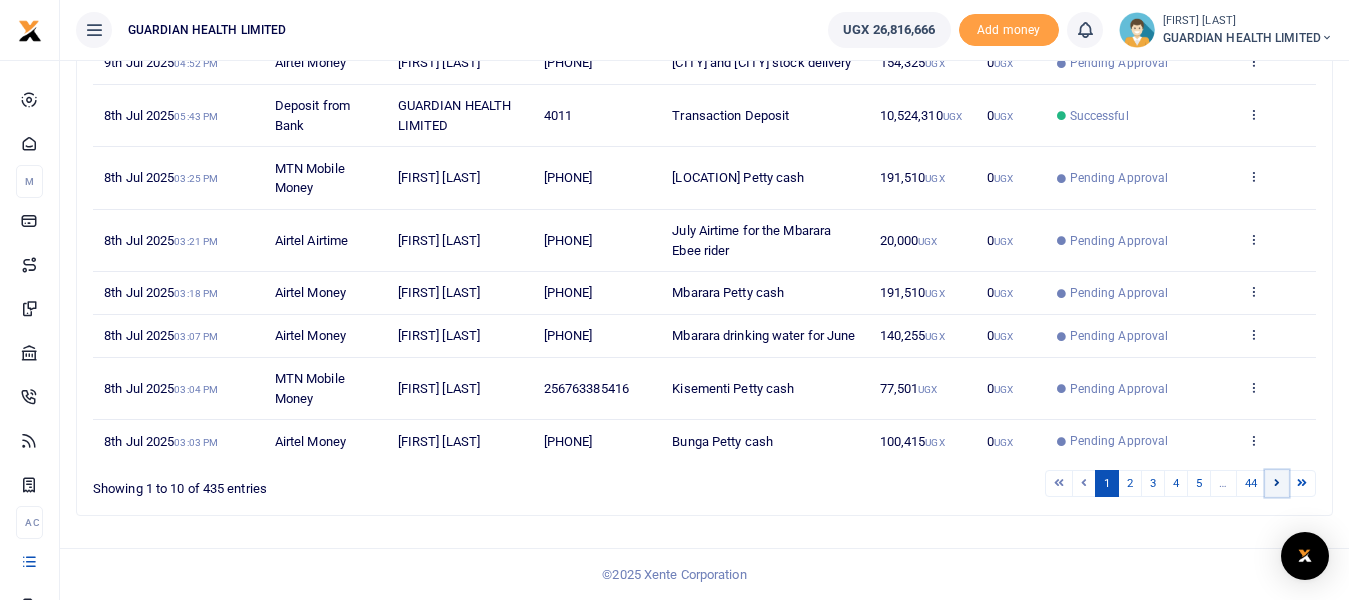 click at bounding box center (1277, 483) 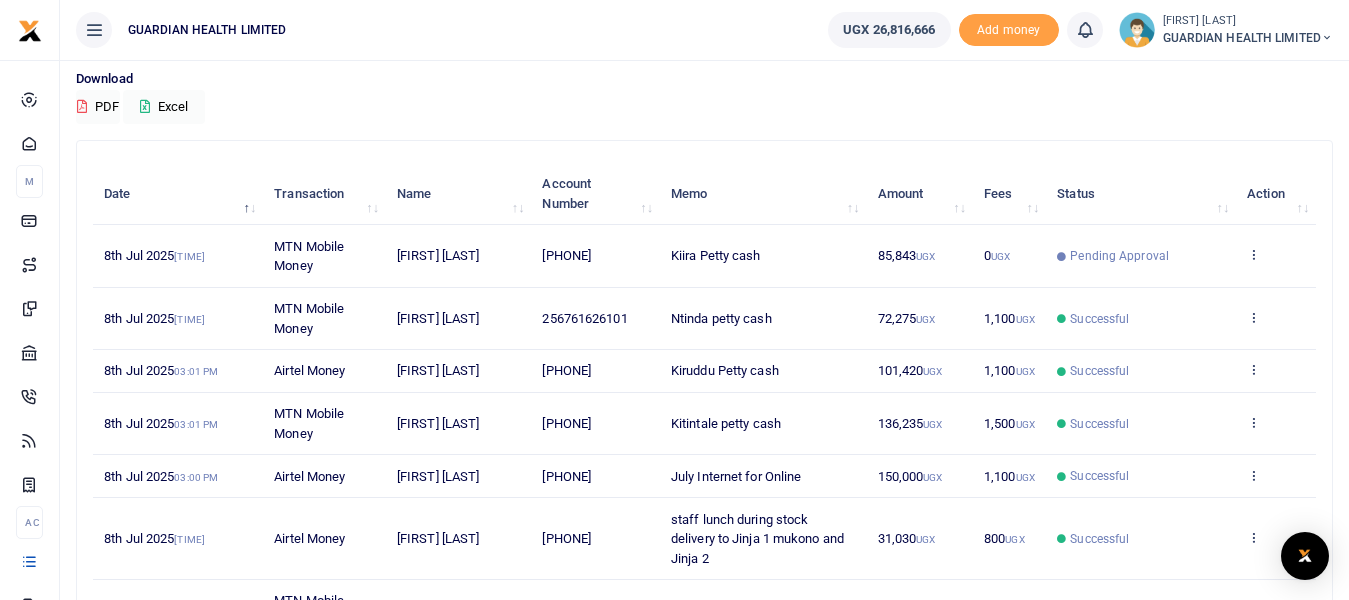 scroll, scrollTop: 95, scrollLeft: 0, axis: vertical 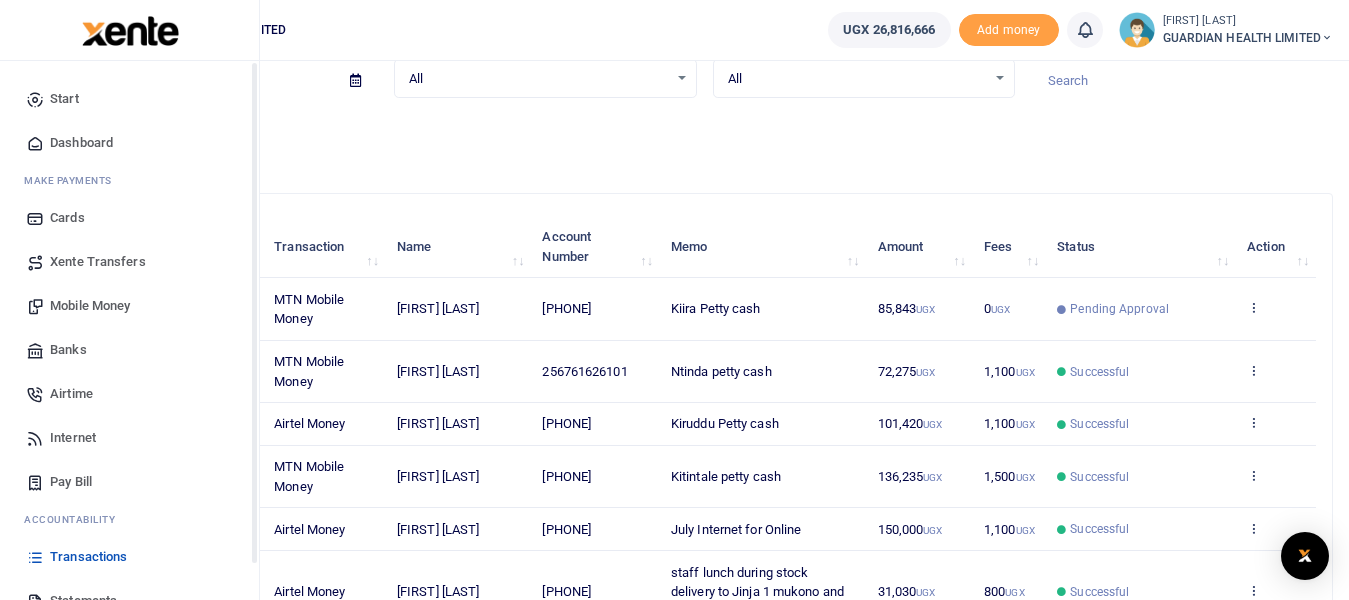 click on "Mobile Money" at bounding box center [129, 306] 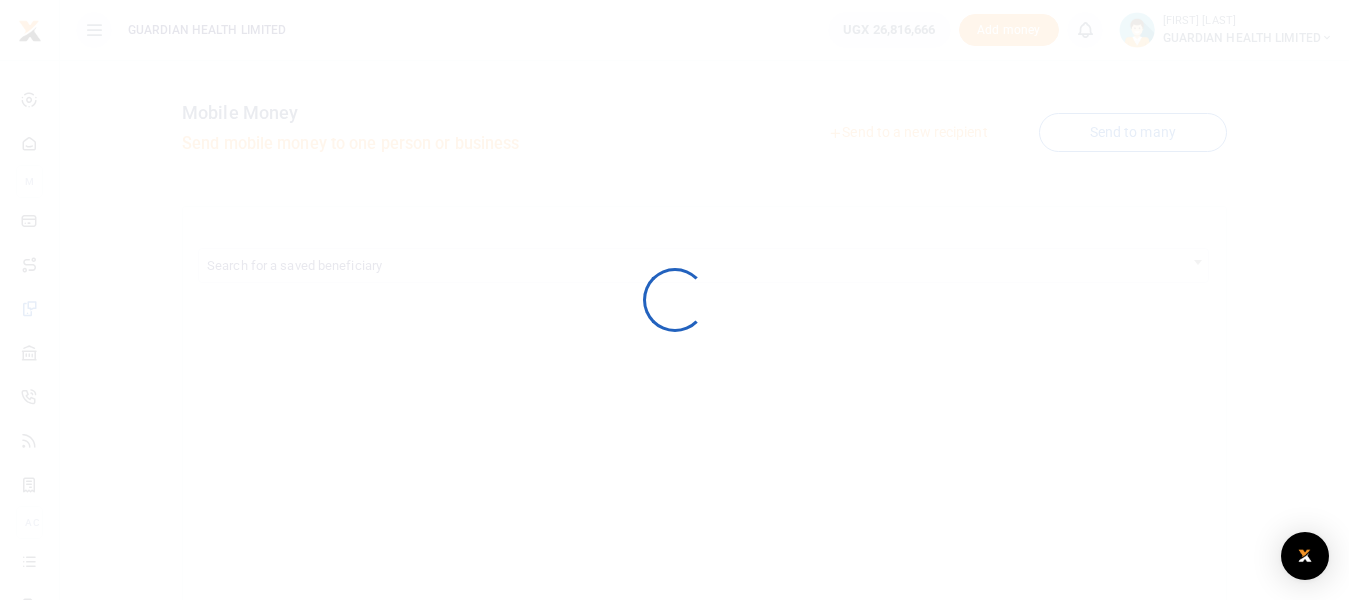 scroll, scrollTop: 0, scrollLeft: 0, axis: both 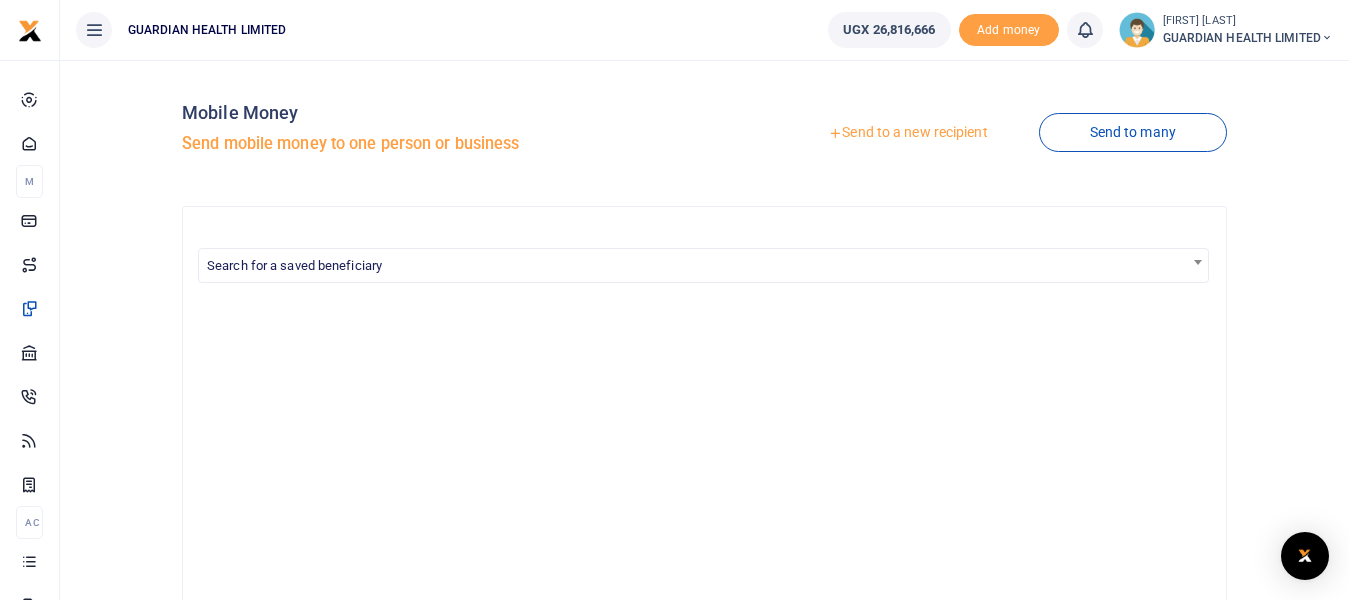 click on "Send to a new recipient" at bounding box center [907, 133] 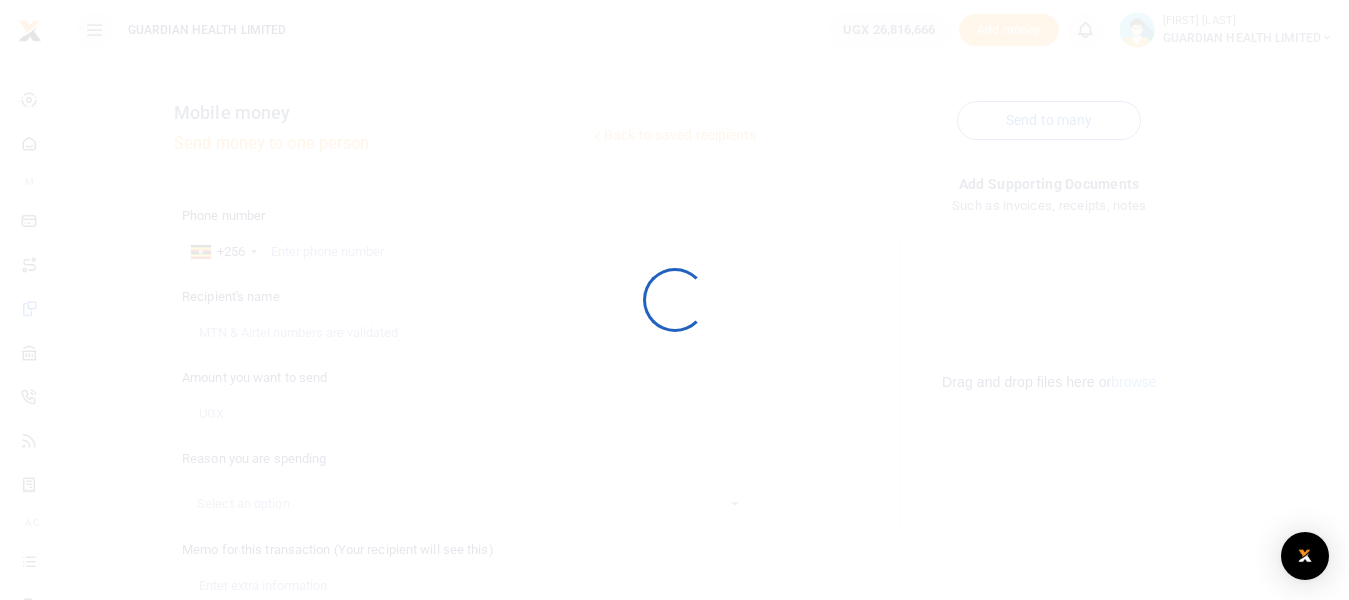 scroll, scrollTop: 0, scrollLeft: 0, axis: both 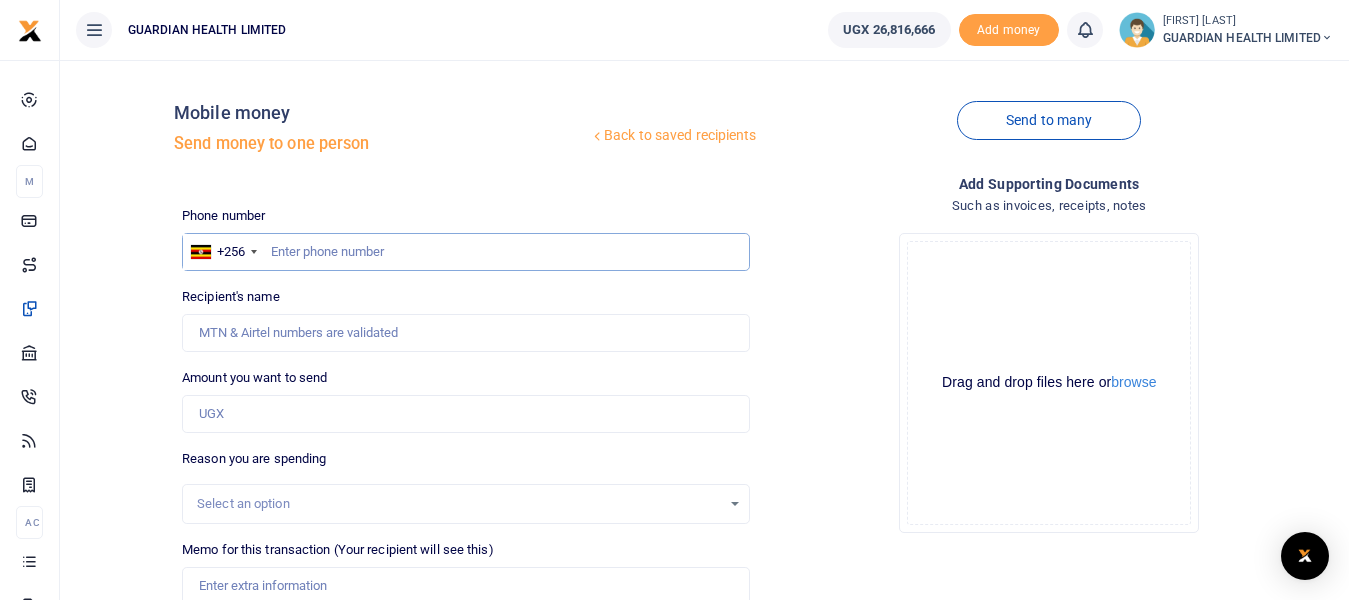 paste on "[PHONE]" 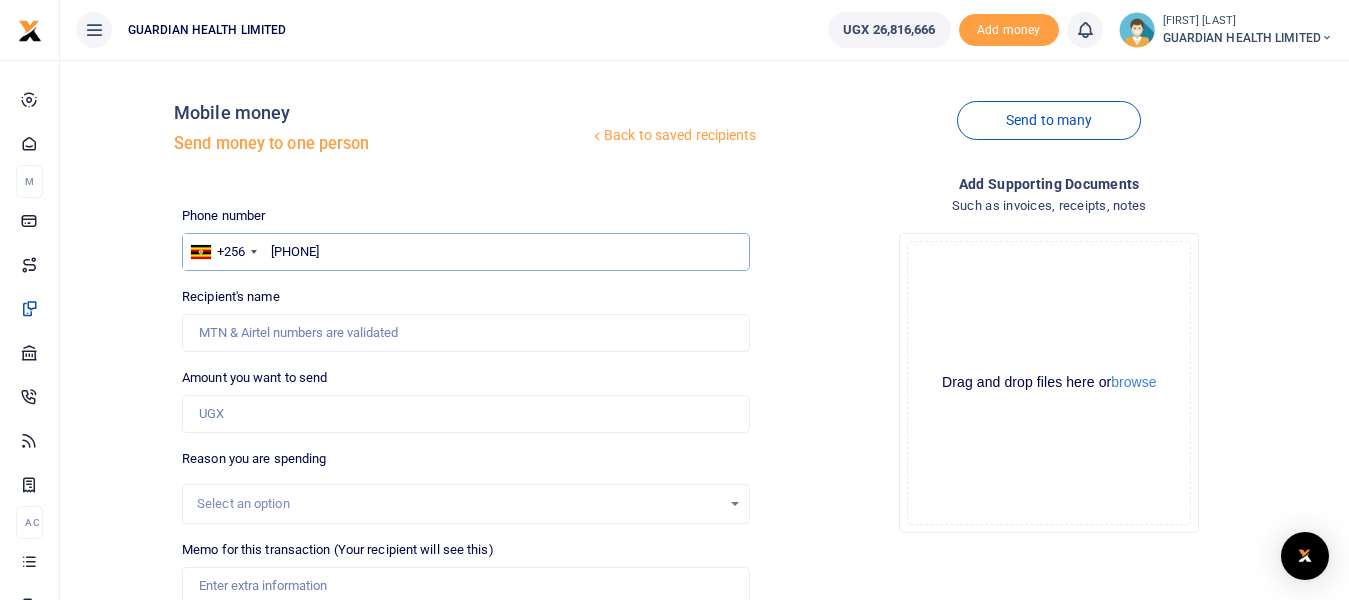 click on "[PHONE]" at bounding box center [465, 252] 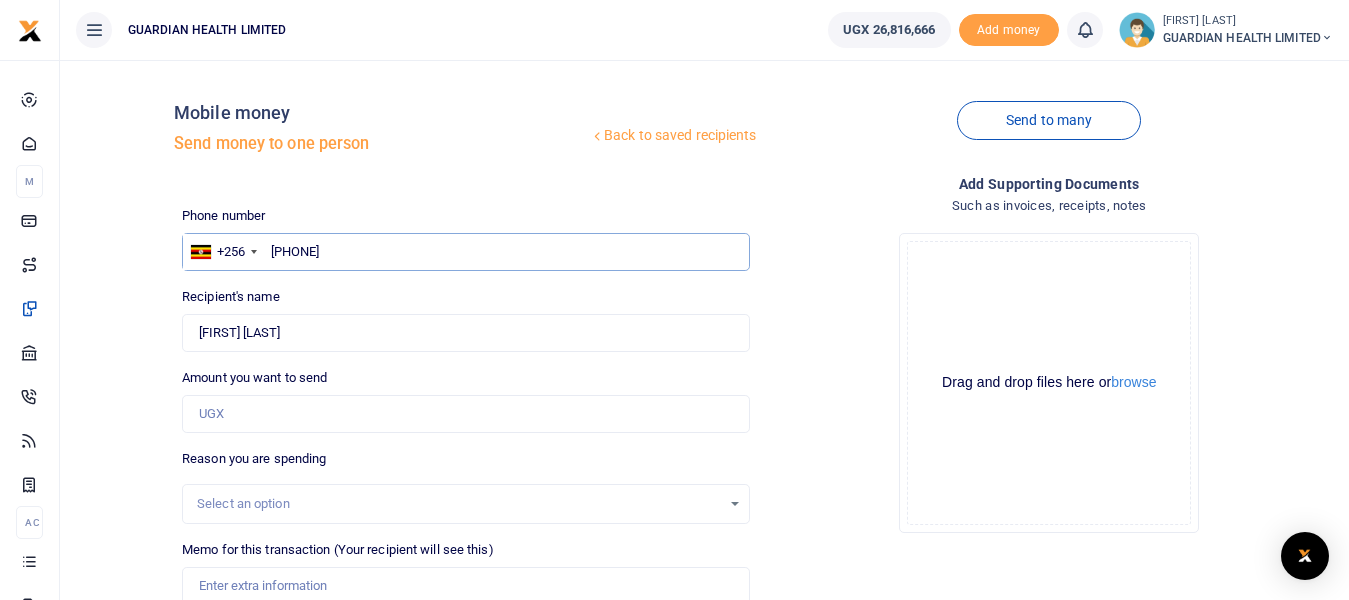type on "772383502" 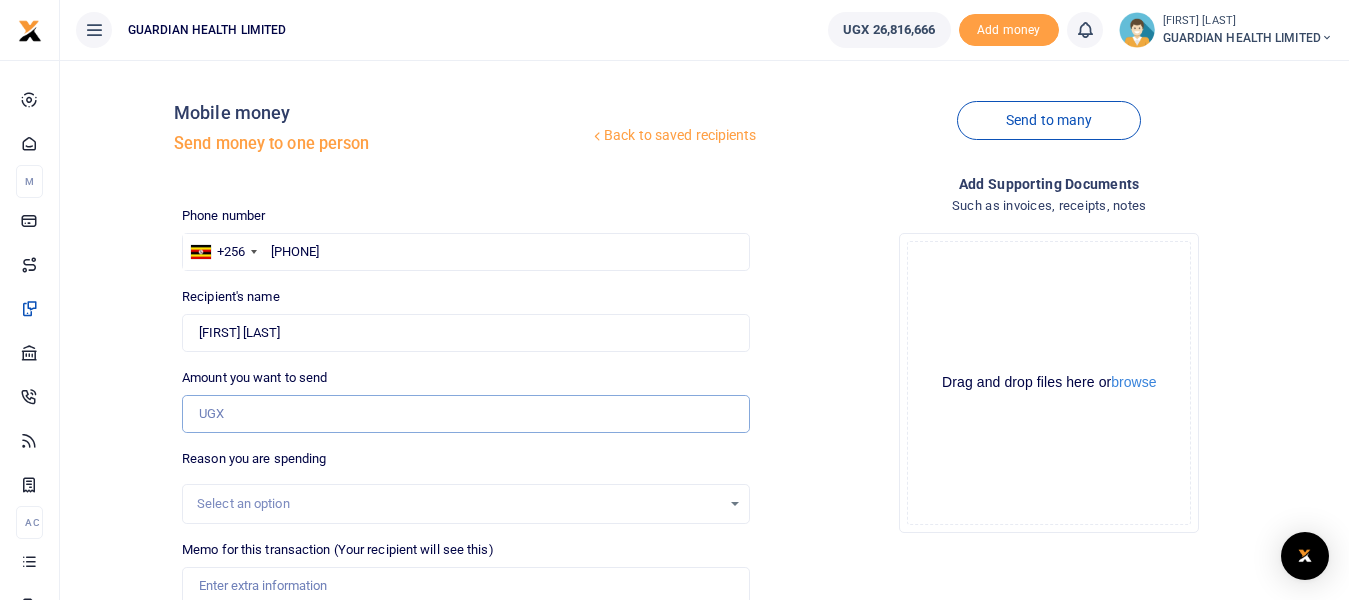 click on "Amount you want to send" at bounding box center [465, 414] 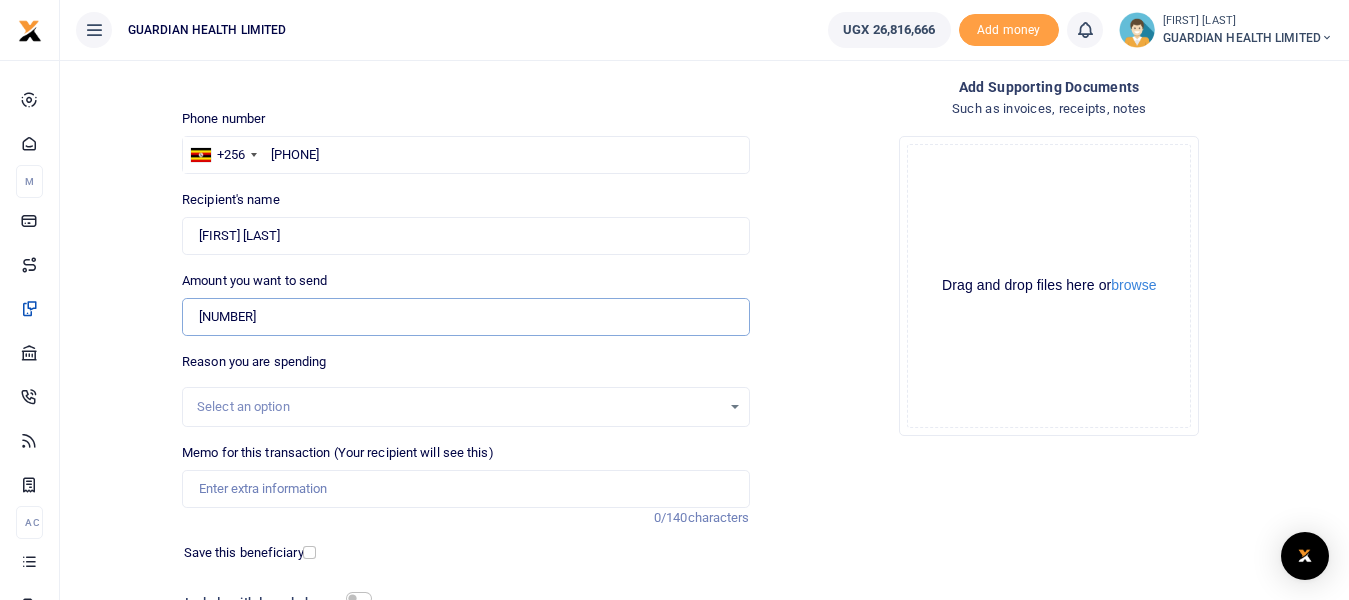 scroll, scrollTop: 266, scrollLeft: 0, axis: vertical 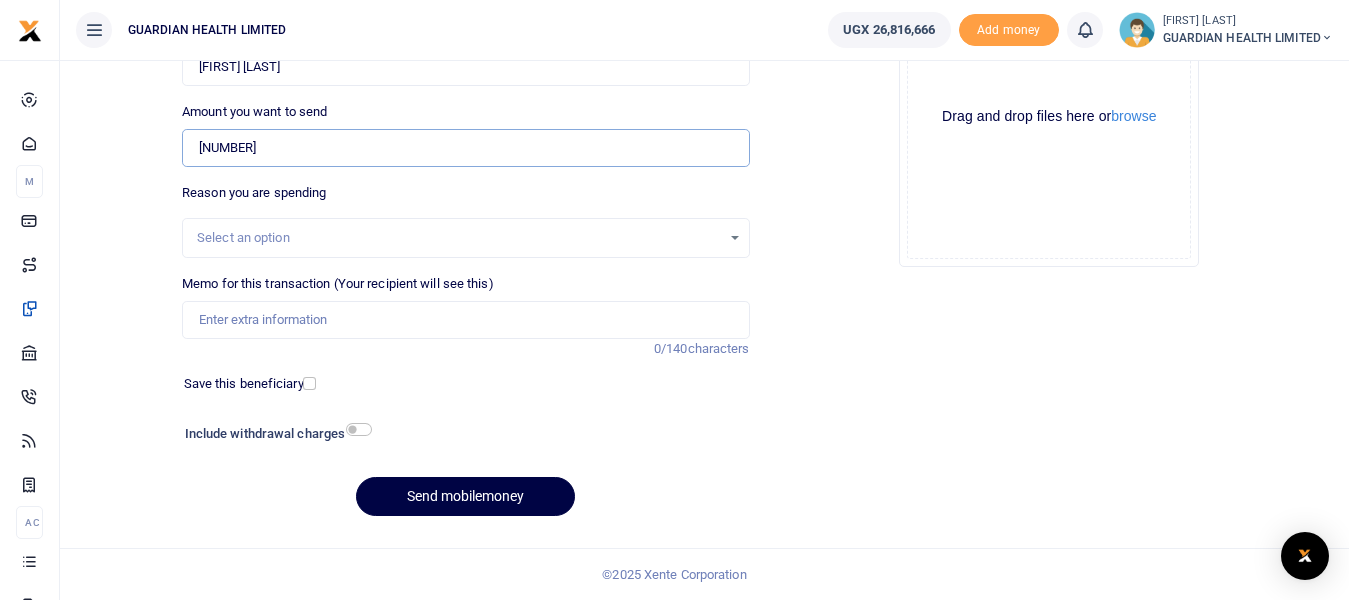 type on "31,000" 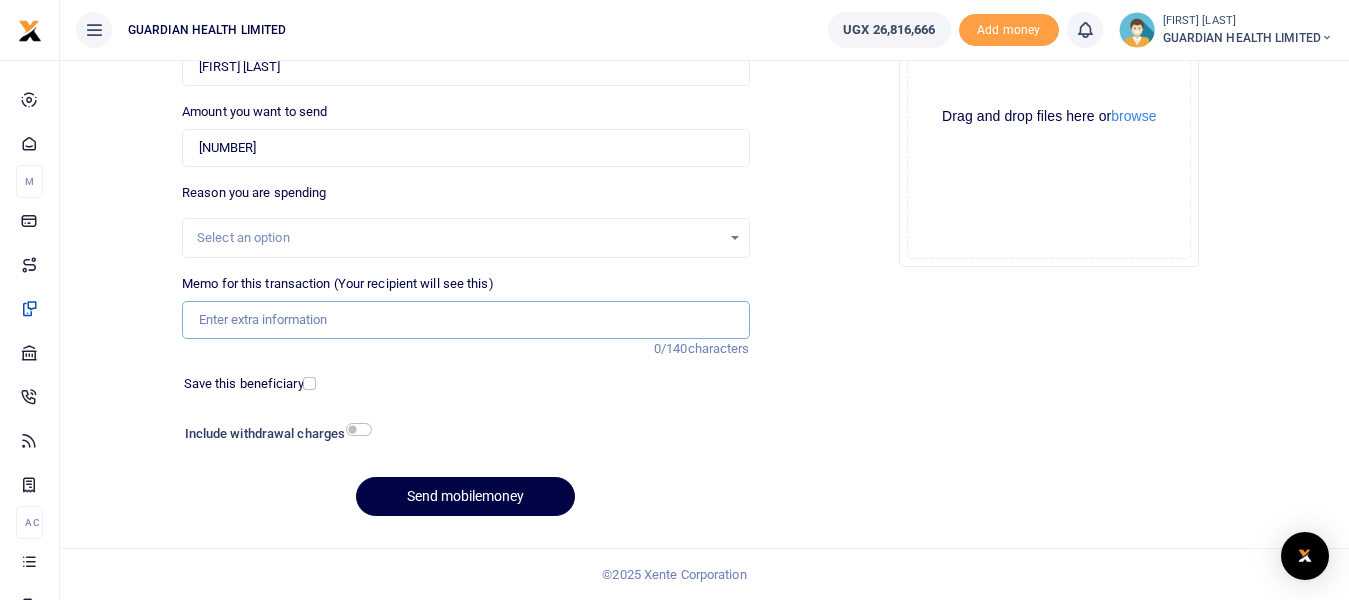 click on "Memo for this transaction (Your recipient will see this)" at bounding box center (465, 320) 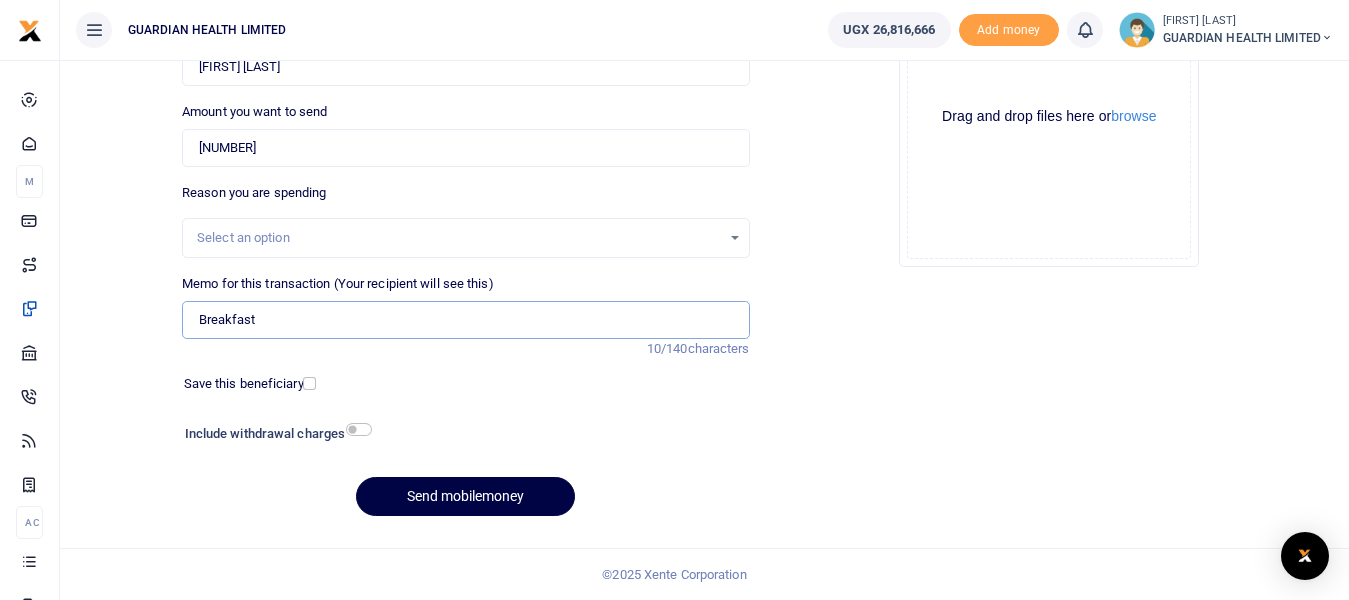 type on "Breakfast for training" 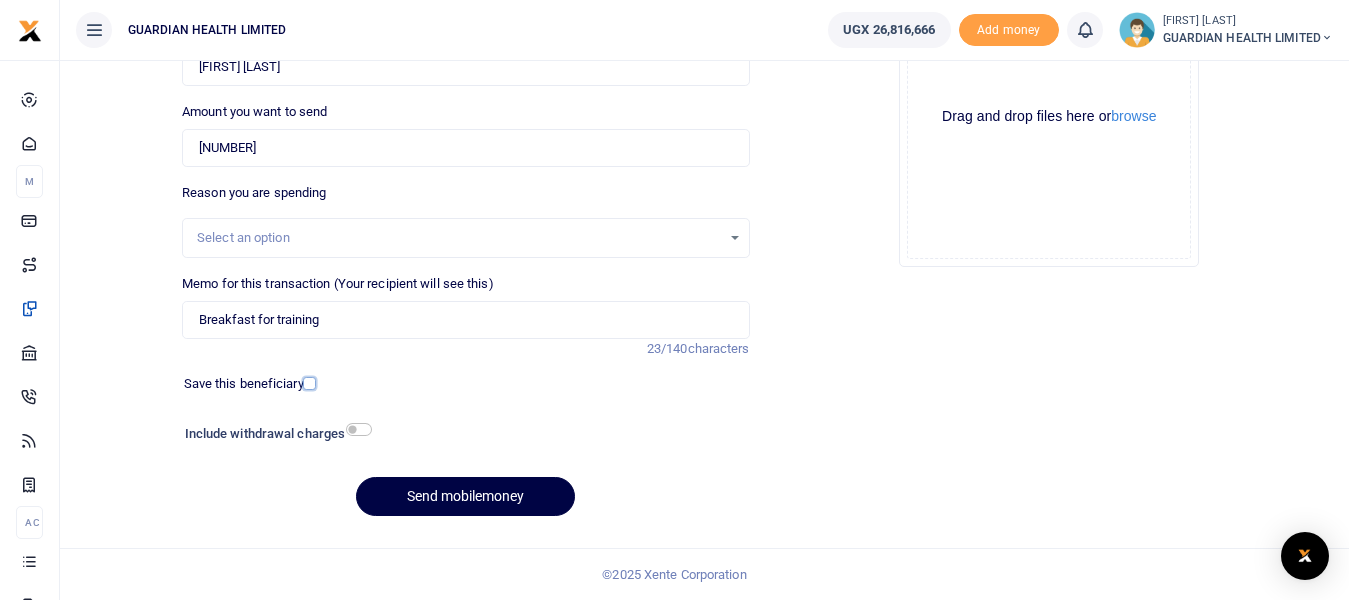 click at bounding box center [309, 383] 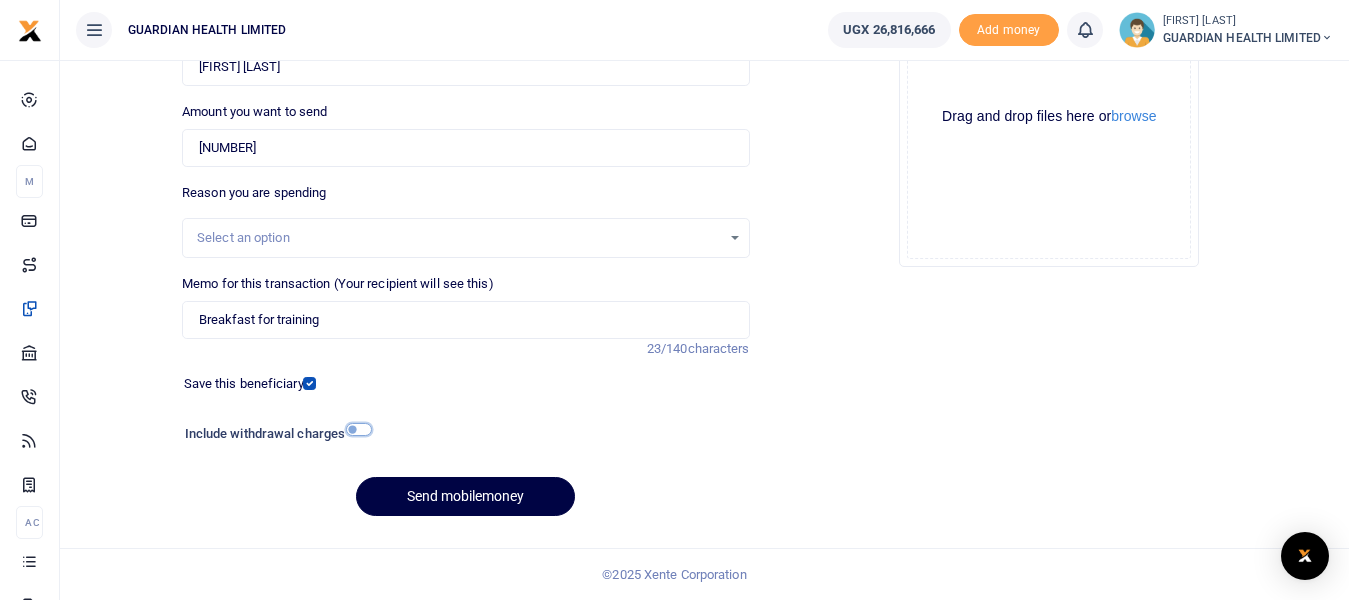 click at bounding box center [359, 429] 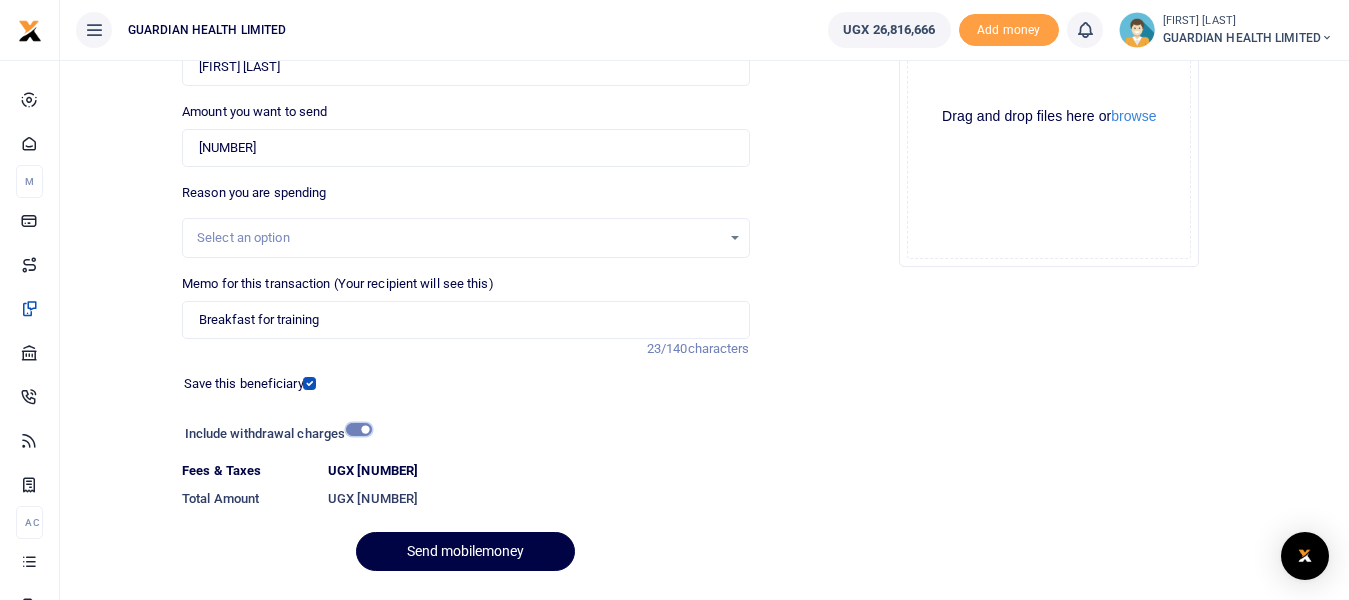 scroll, scrollTop: 321, scrollLeft: 0, axis: vertical 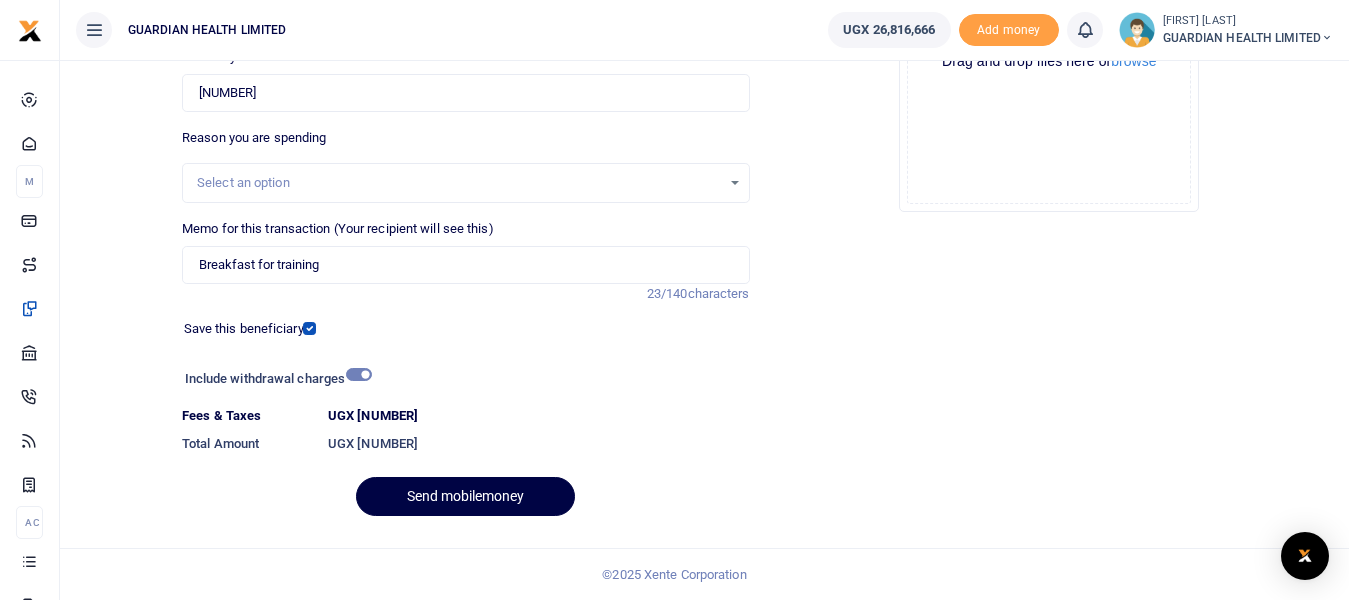 click on "Phone number
+256 Uganda +256 772383502
Phone is required.
Recipient's name
Found
Name is required.
Amount you want to send
31,000
Amount is required.
23/140" at bounding box center [465, 209] 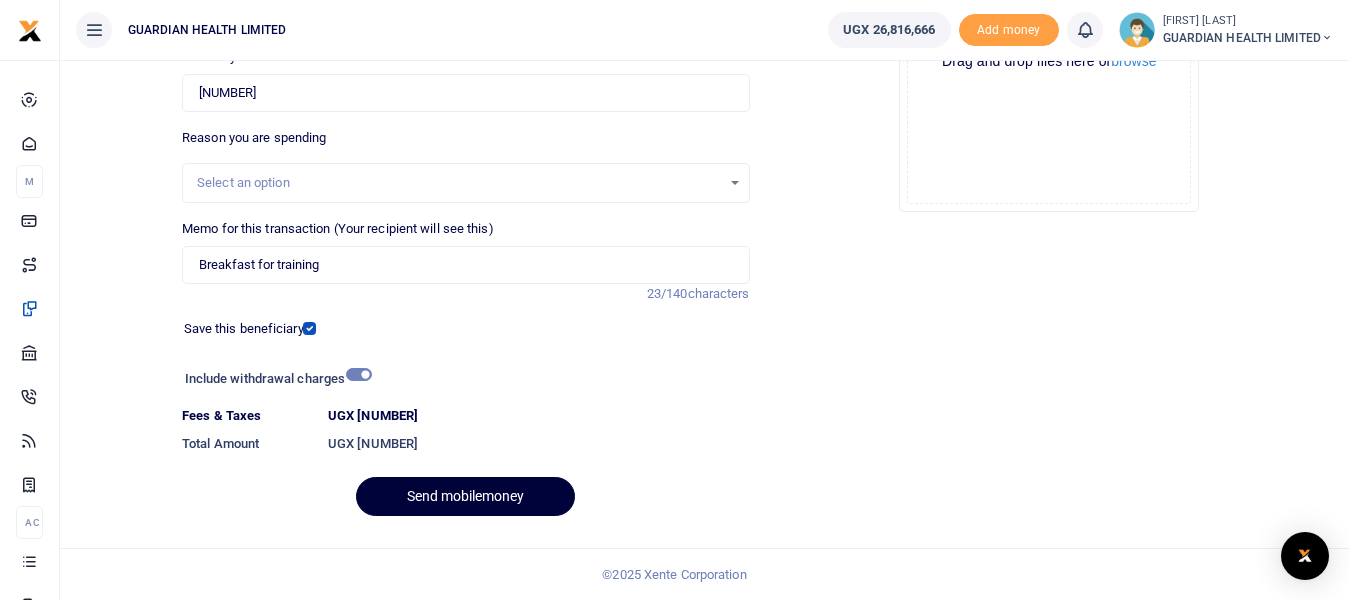 click on "Send mobilemoney" at bounding box center [465, 496] 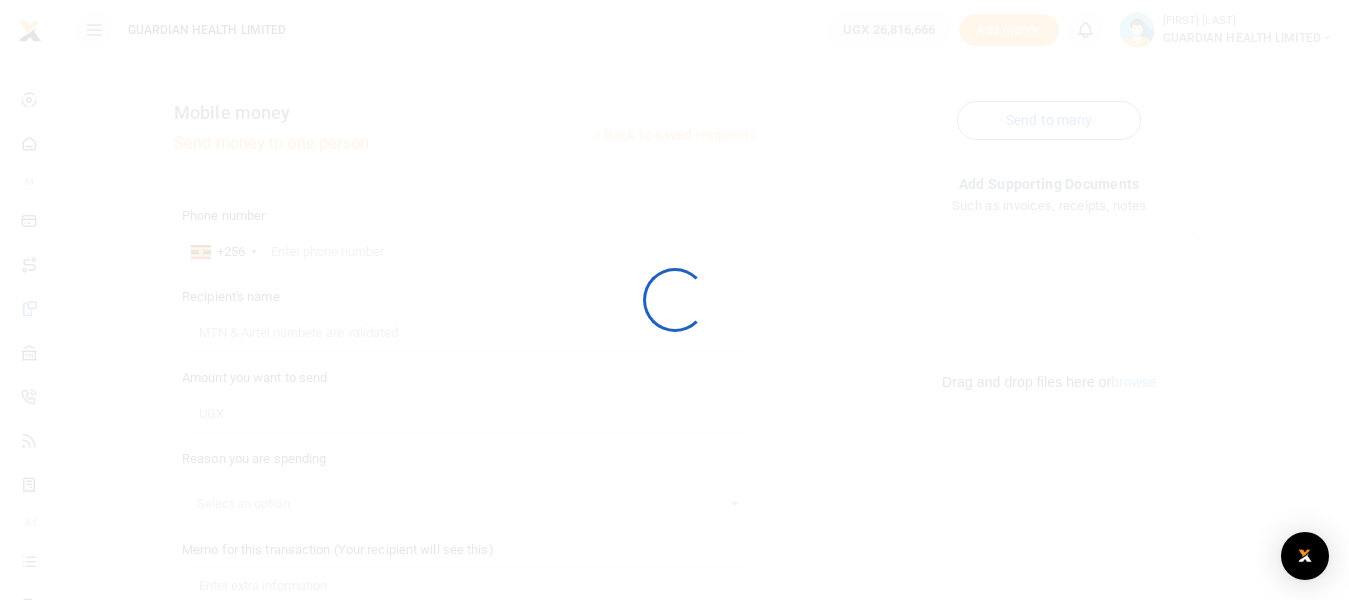 scroll, scrollTop: 266, scrollLeft: 0, axis: vertical 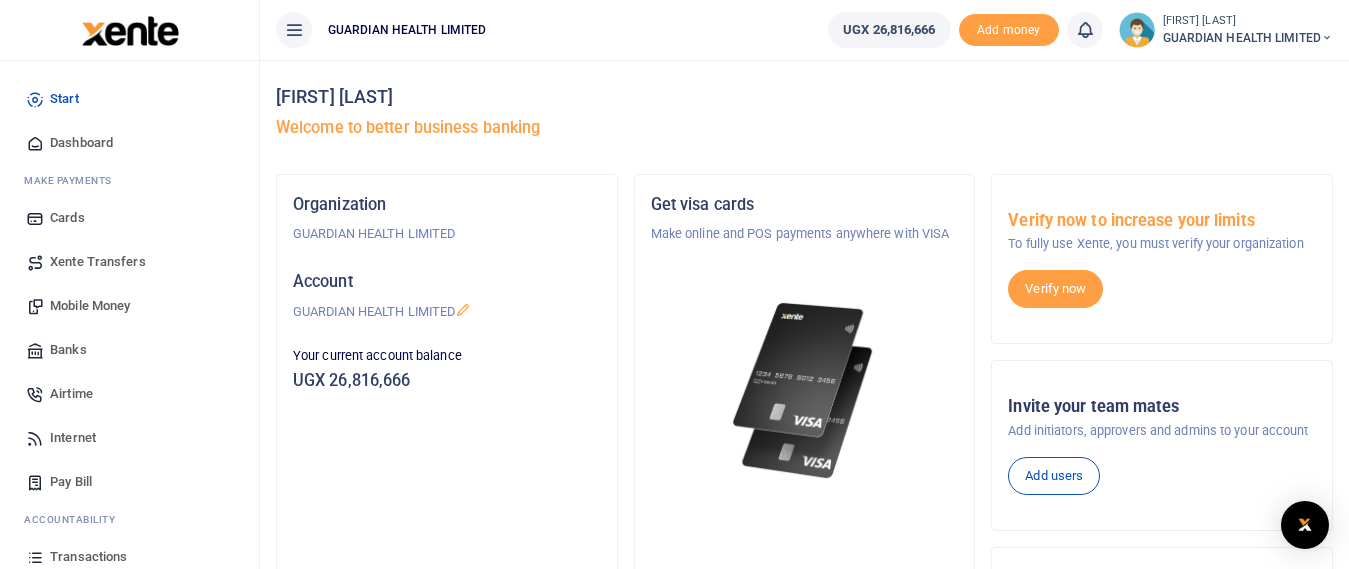 click on "Dashboard" at bounding box center [81, 143] 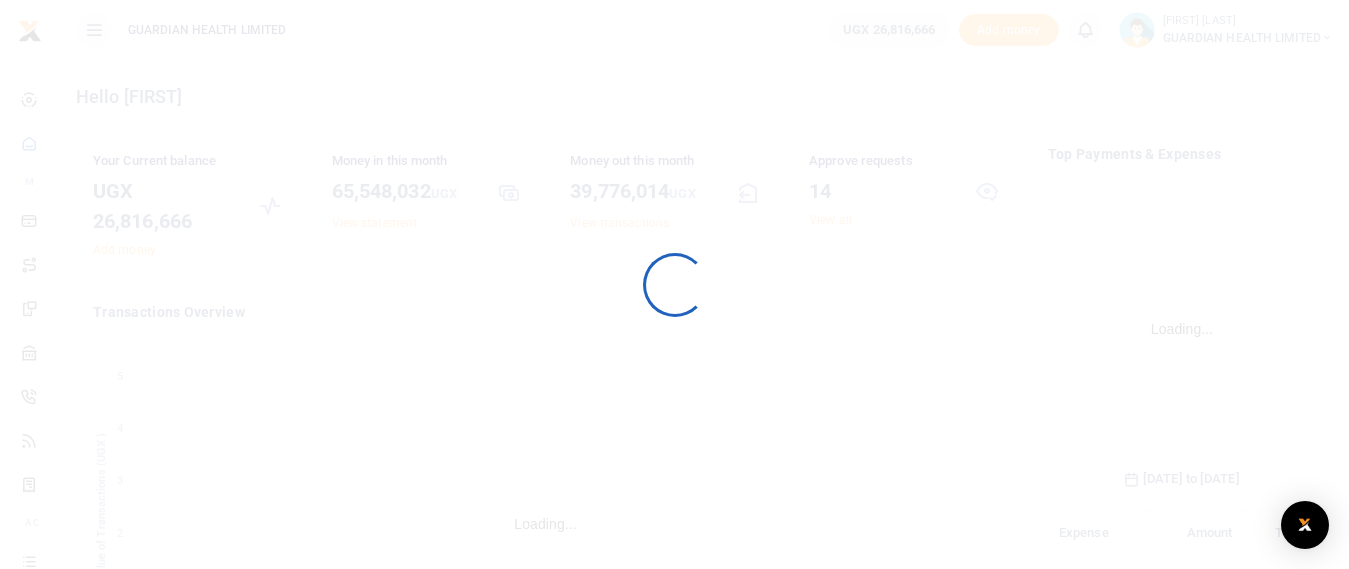 scroll, scrollTop: 0, scrollLeft: 0, axis: both 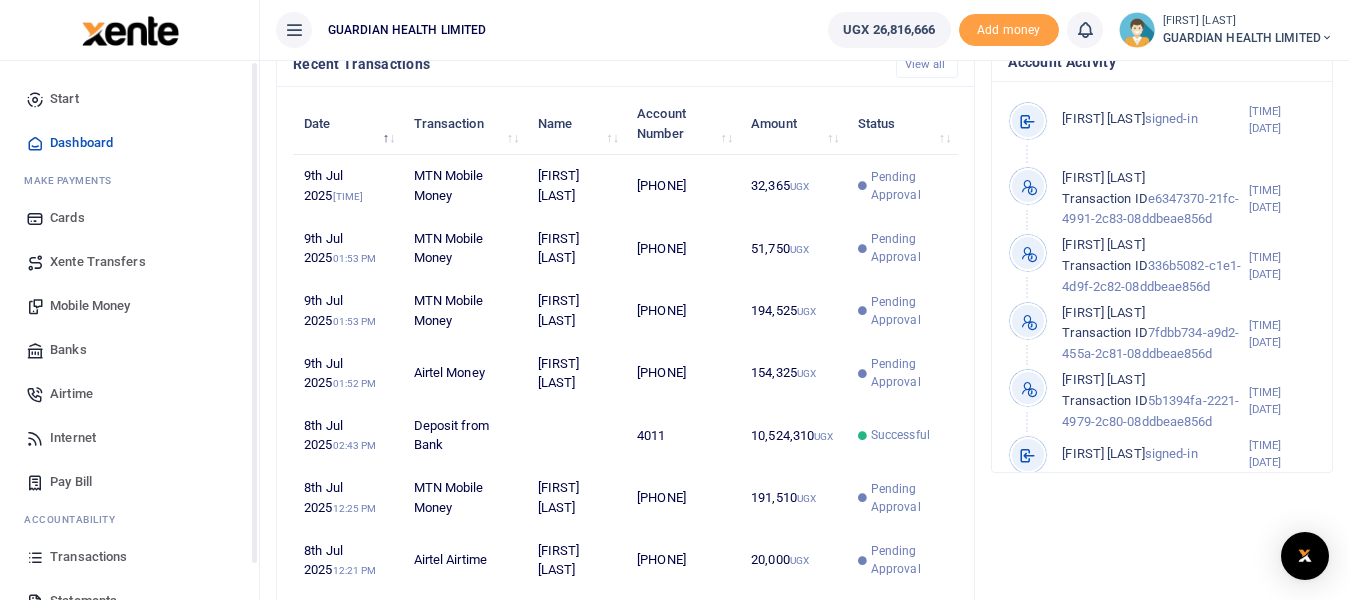 click on "Mobile Money" at bounding box center (90, 306) 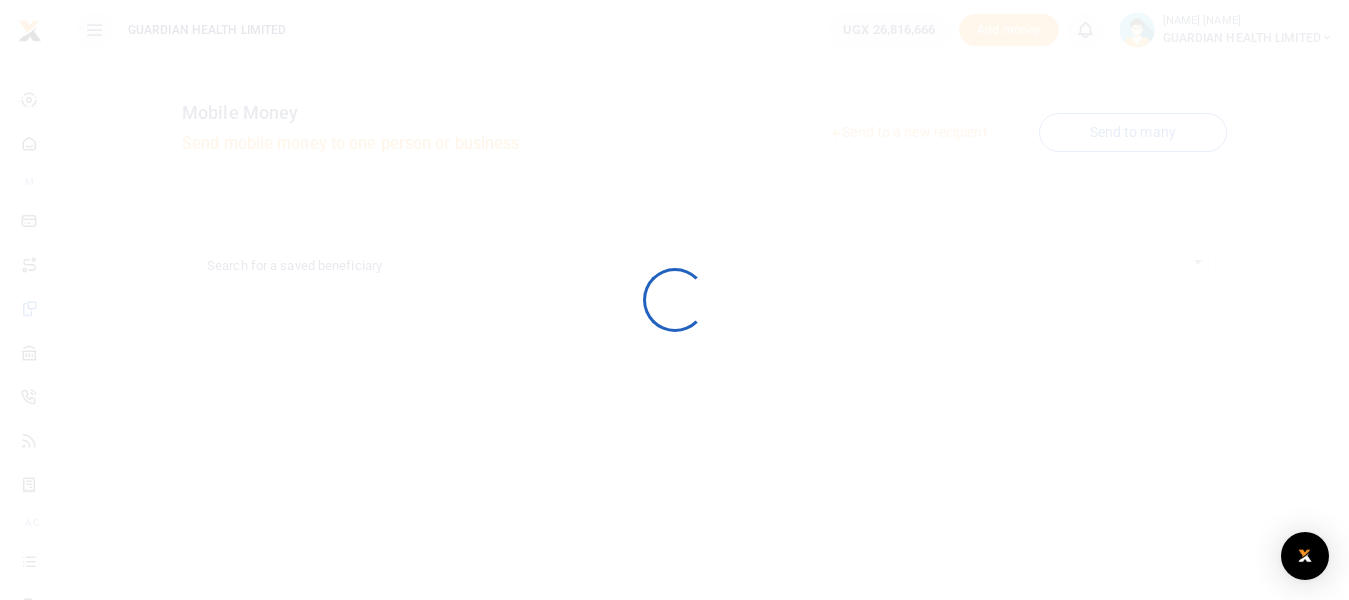 scroll, scrollTop: 0, scrollLeft: 0, axis: both 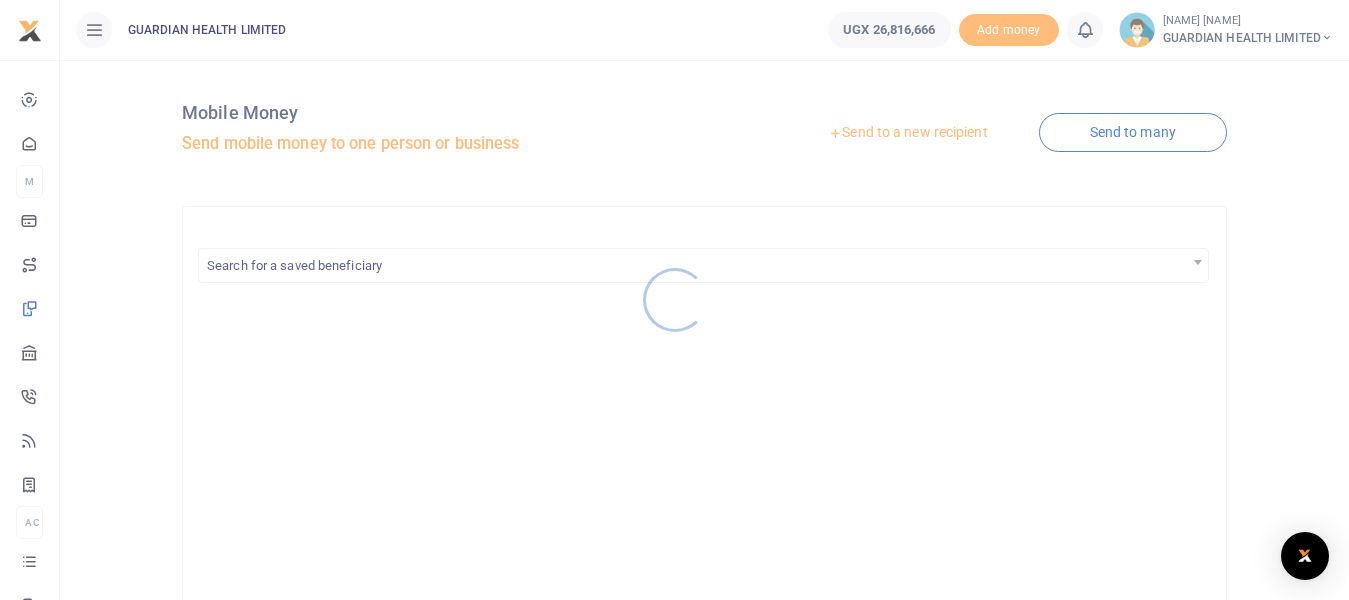 click at bounding box center (674, 300) 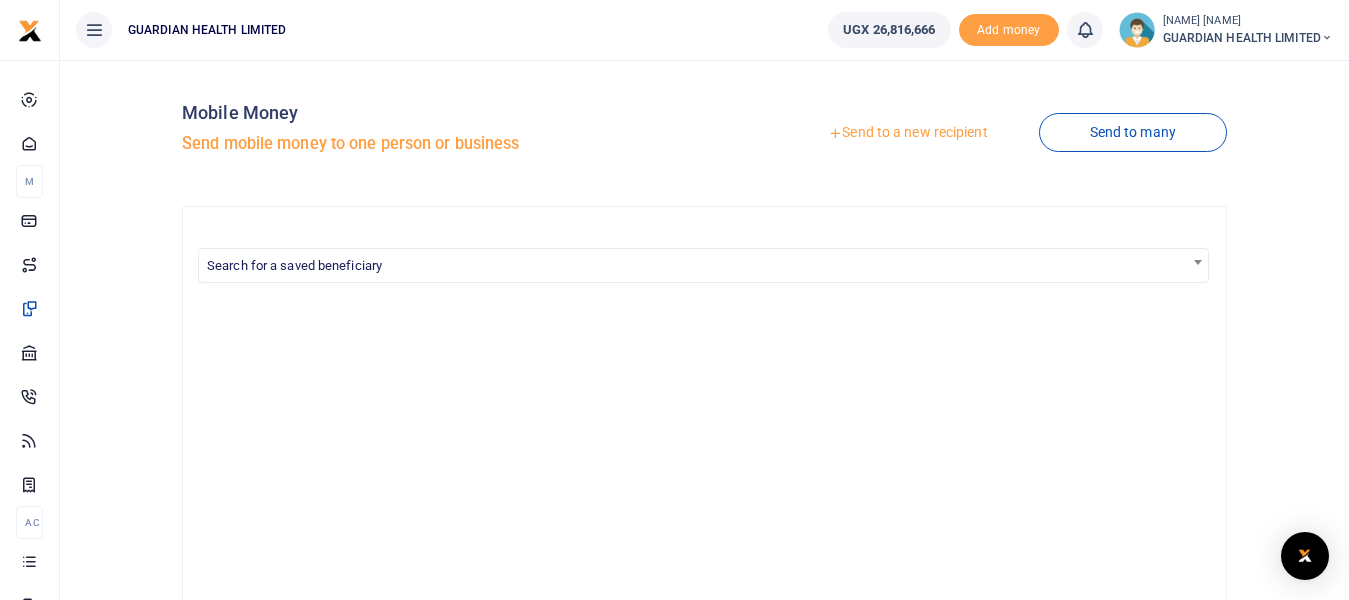 click on "Send to a new recipient" at bounding box center [907, 133] 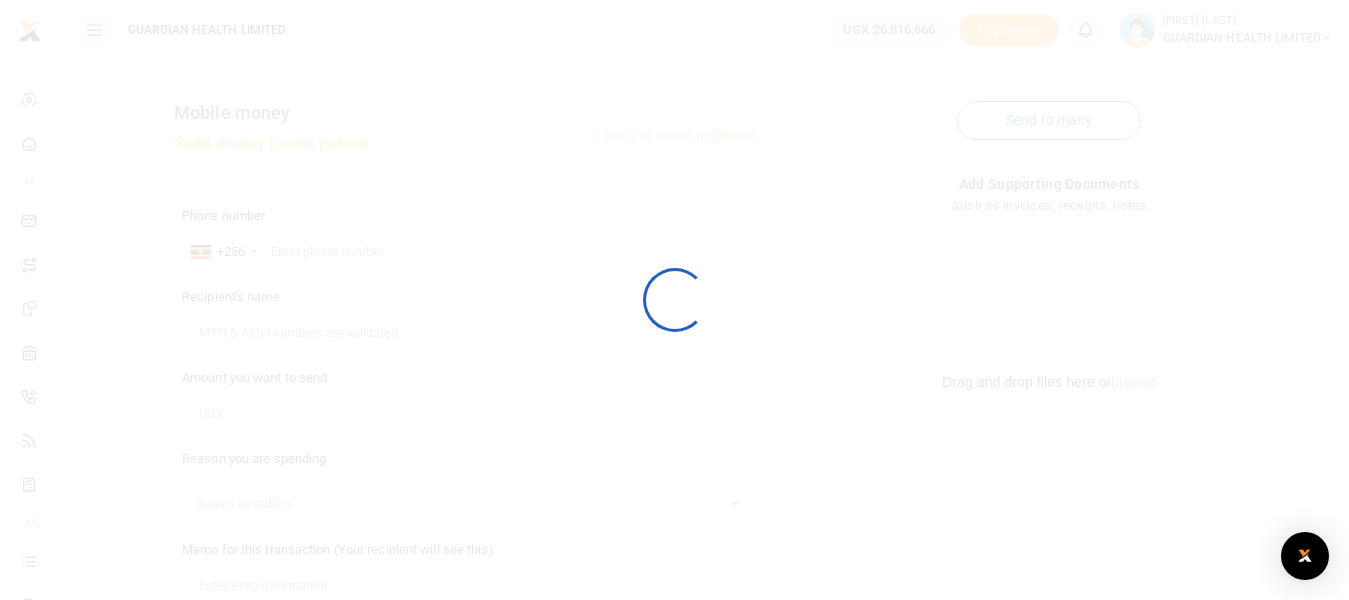 scroll, scrollTop: 0, scrollLeft: 0, axis: both 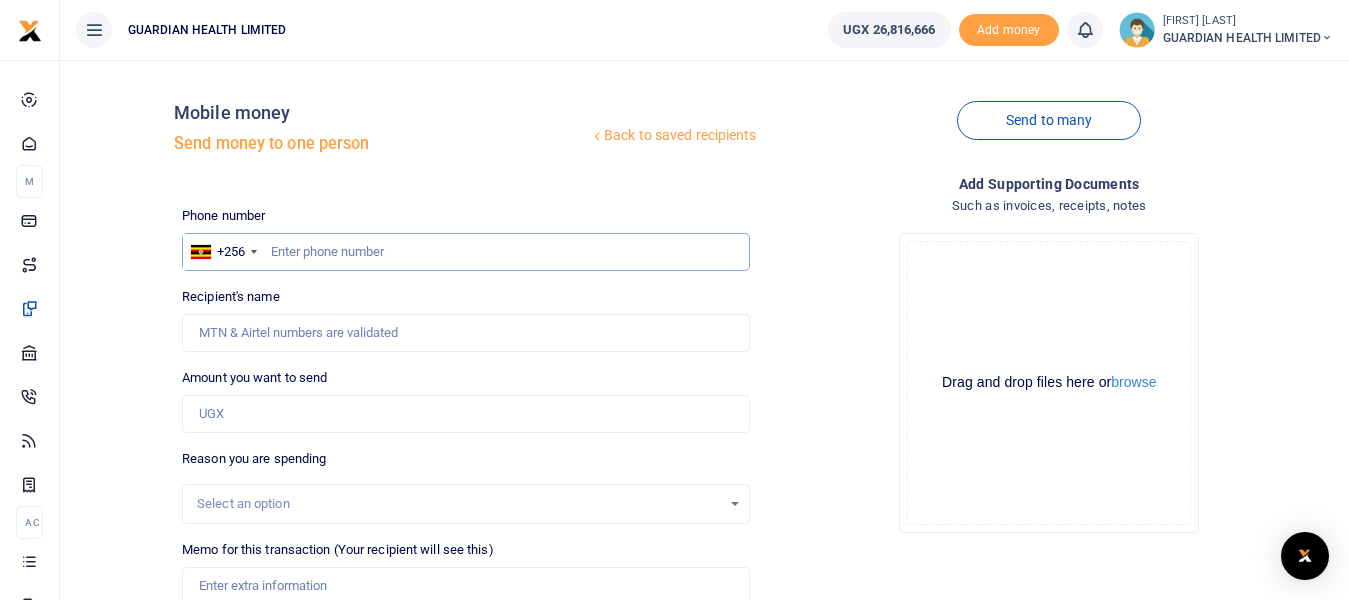 click at bounding box center (465, 252) 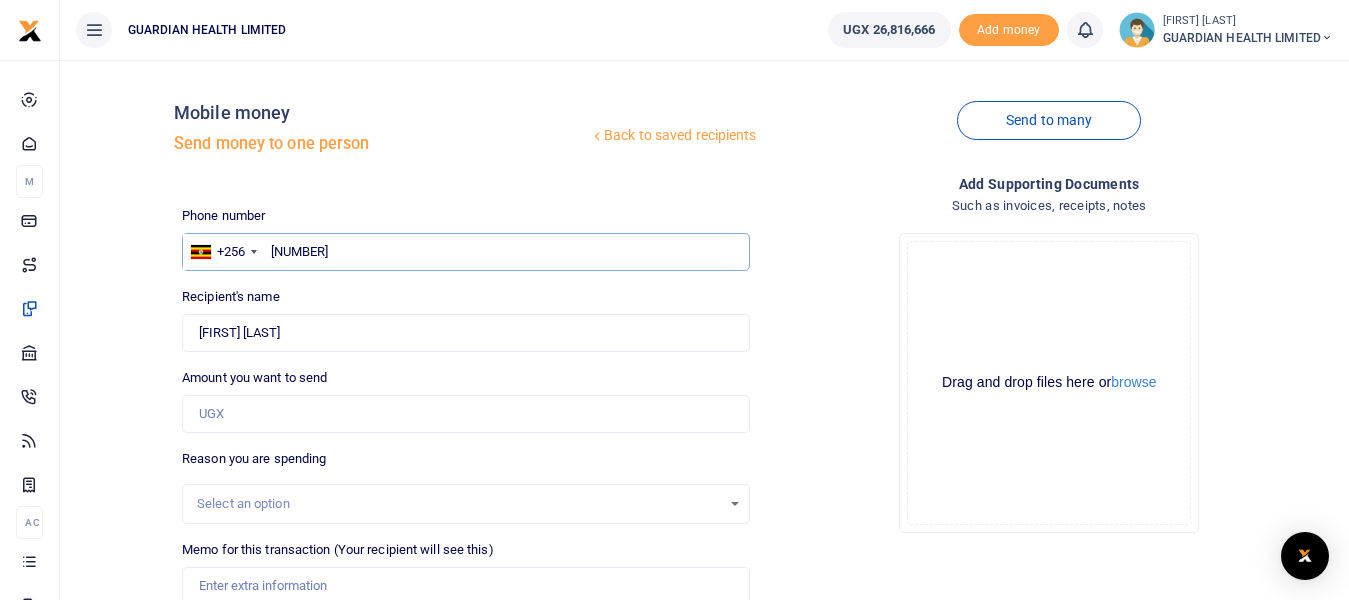 type on "[NUMBER]" 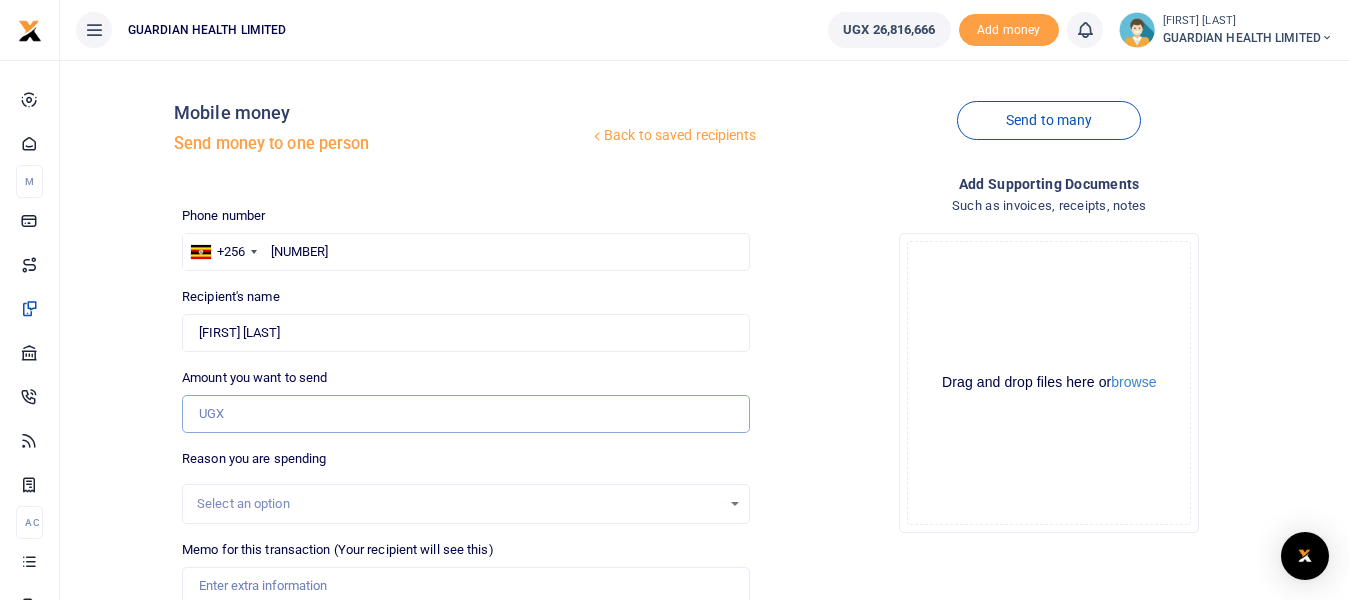 click on "Amount you want to send" at bounding box center (465, 414) 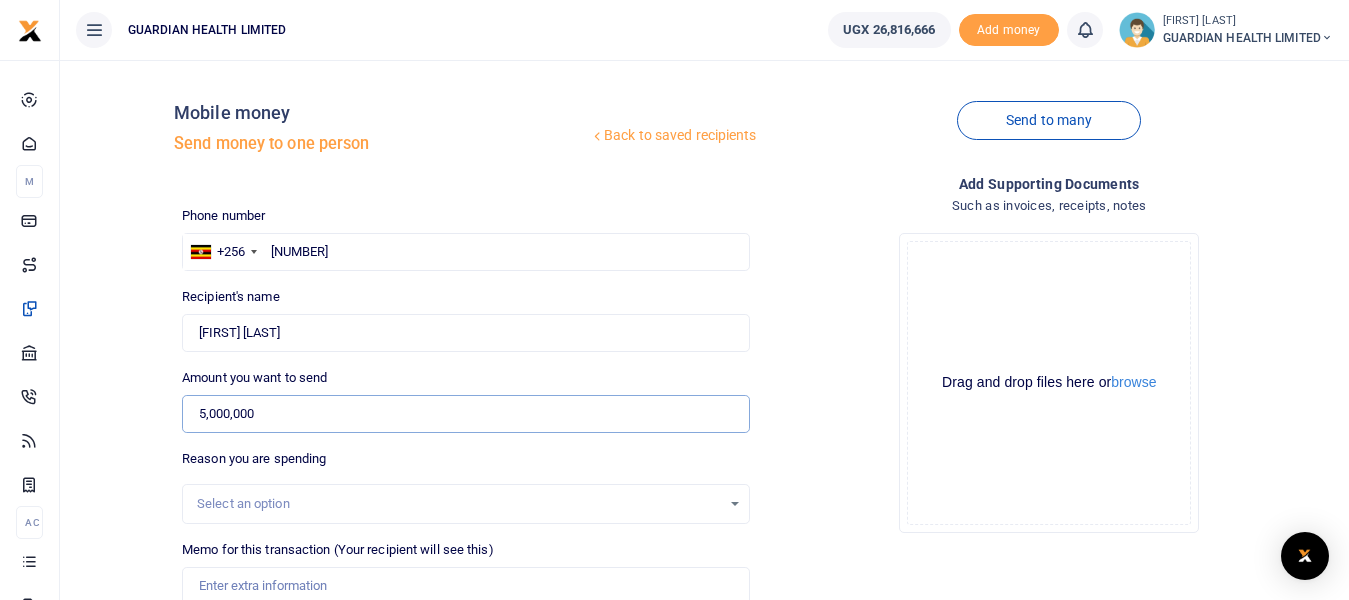 scroll, scrollTop: 200, scrollLeft: 0, axis: vertical 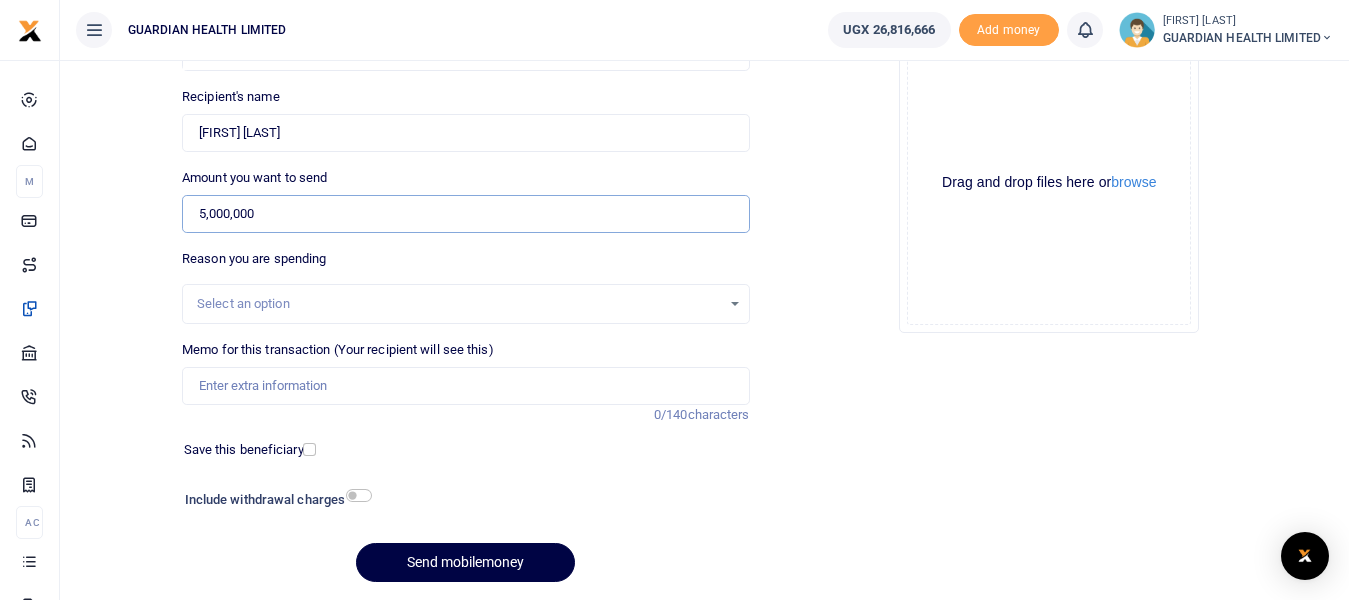 type on "5,000,000" 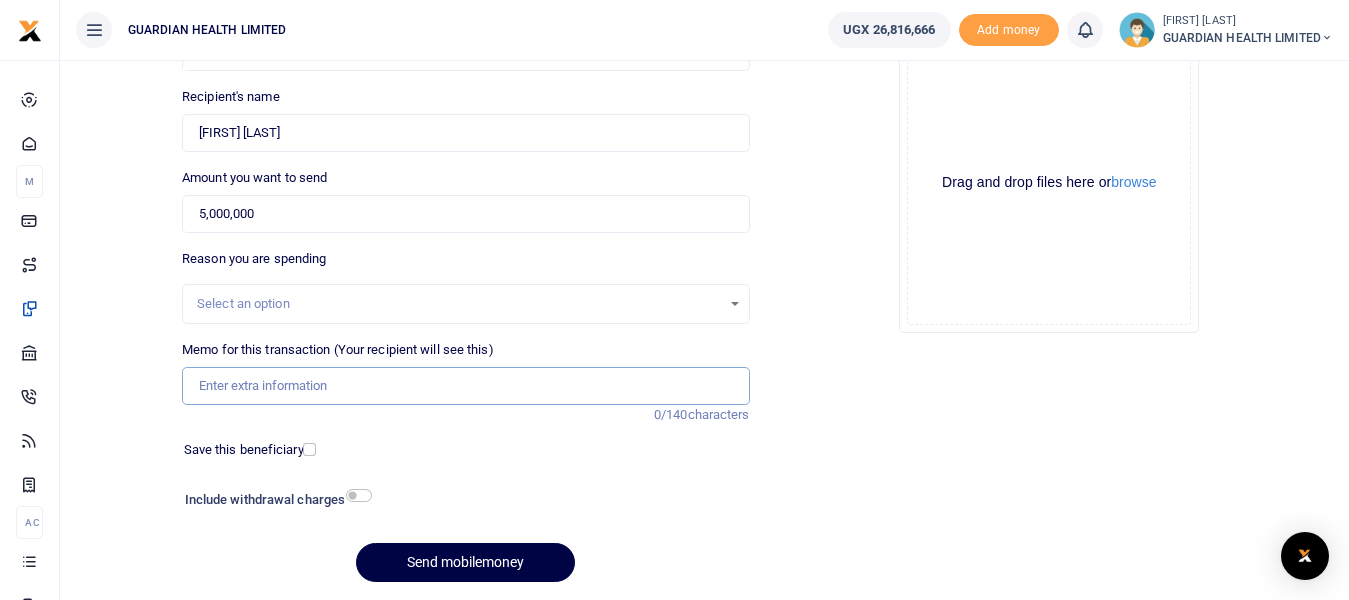 click on "Memo for this transaction (Your recipient will see this)" at bounding box center [465, 386] 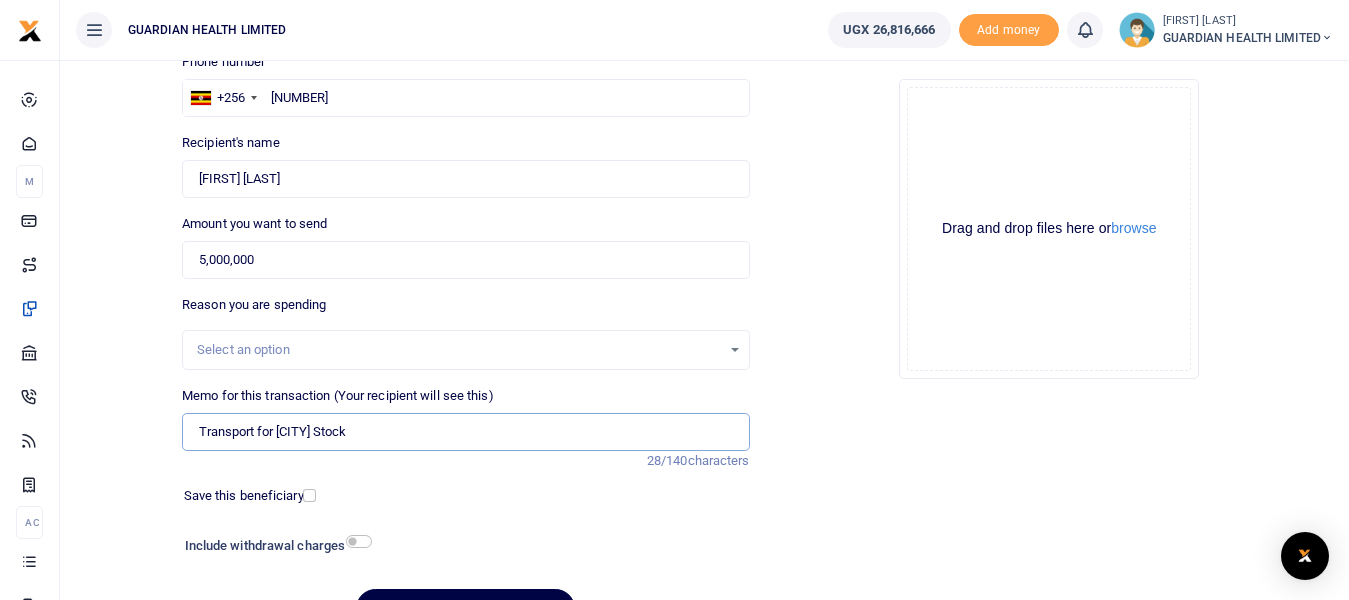 scroll, scrollTop: 266, scrollLeft: 0, axis: vertical 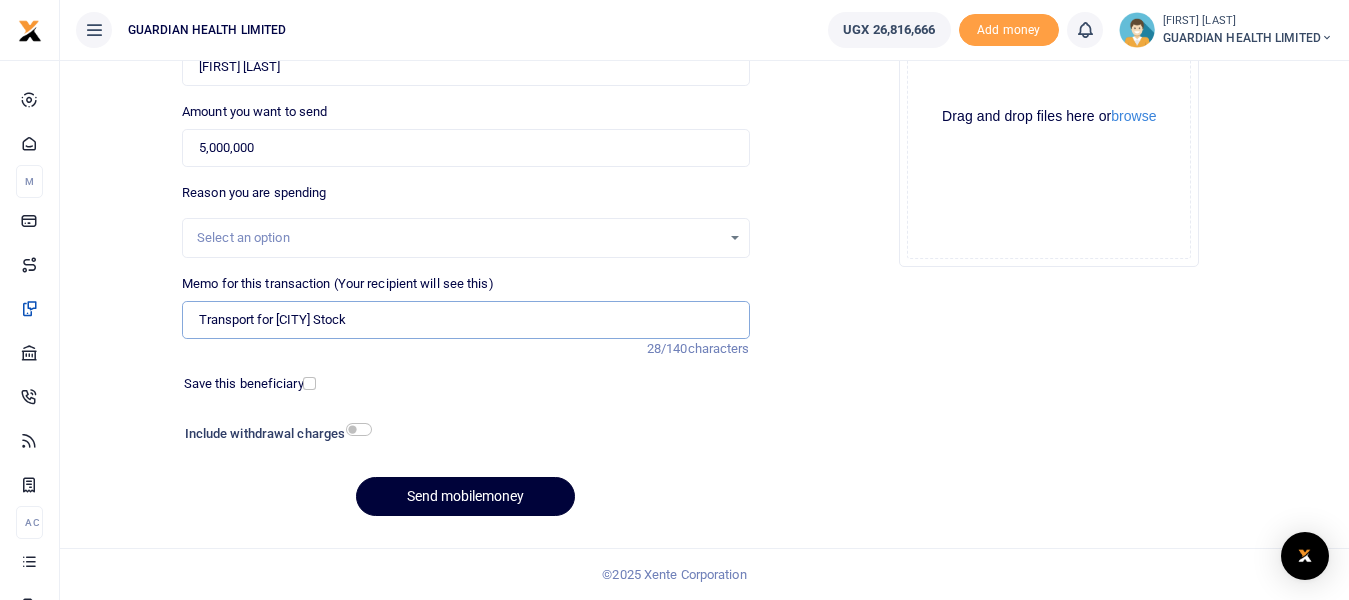 type on "Transport for [CITY] Stock" 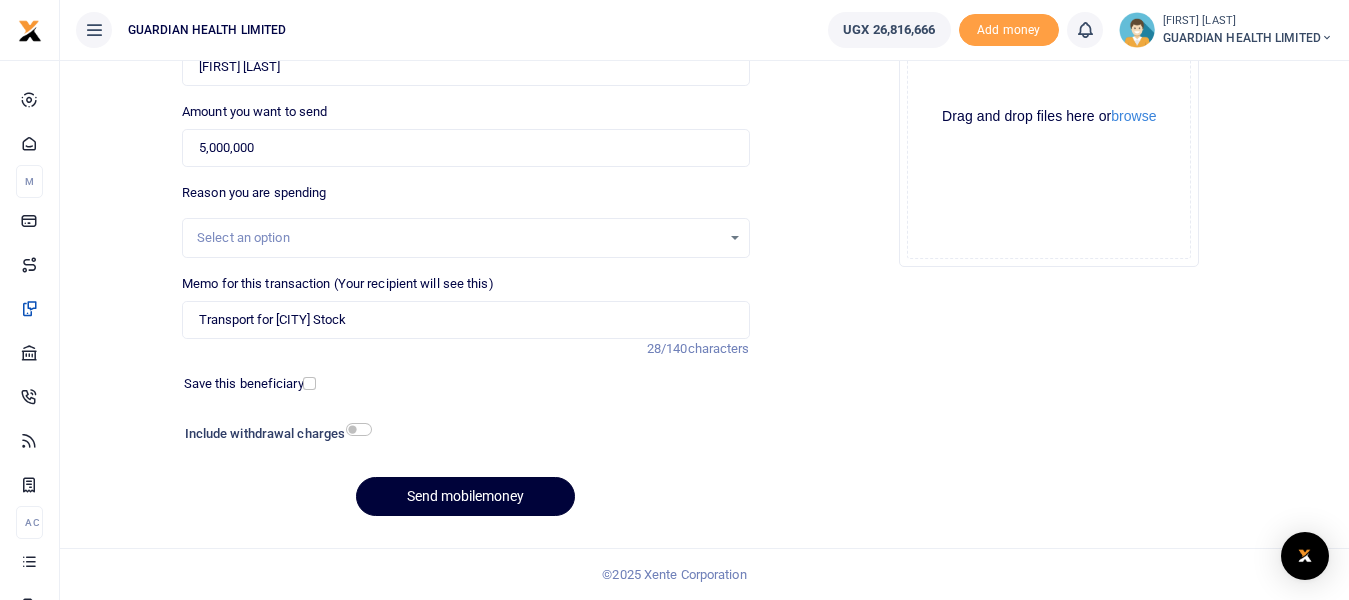 click on "Send mobilemoney" at bounding box center (465, 496) 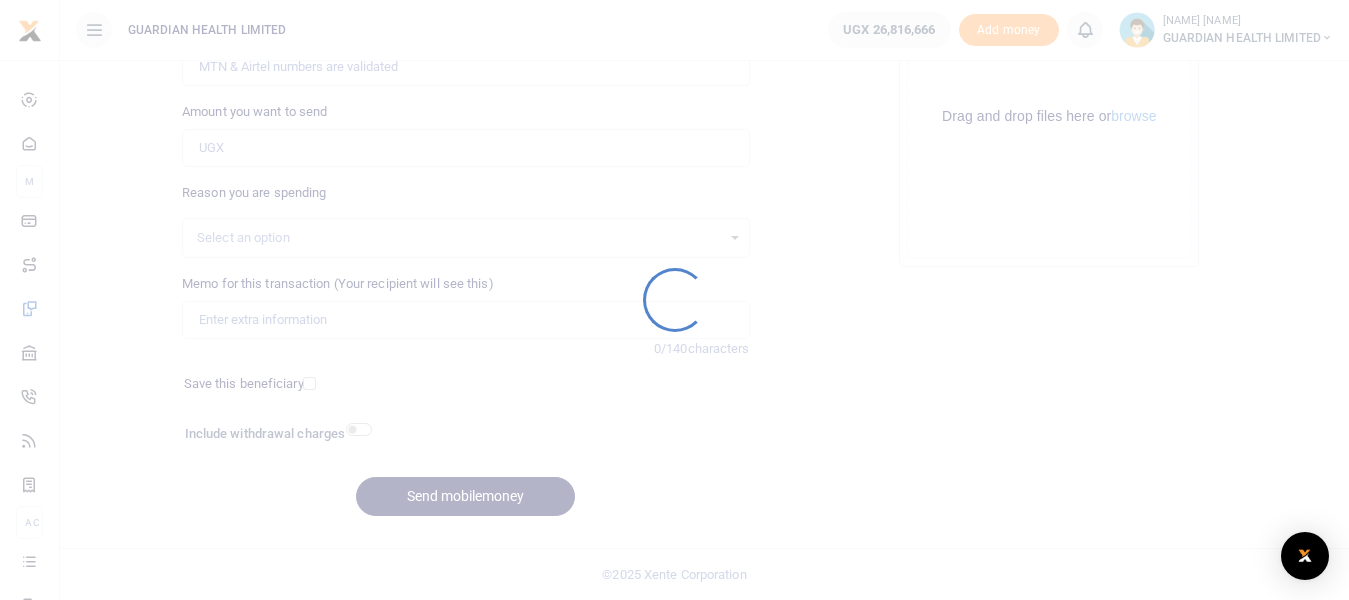 scroll, scrollTop: 266, scrollLeft: 0, axis: vertical 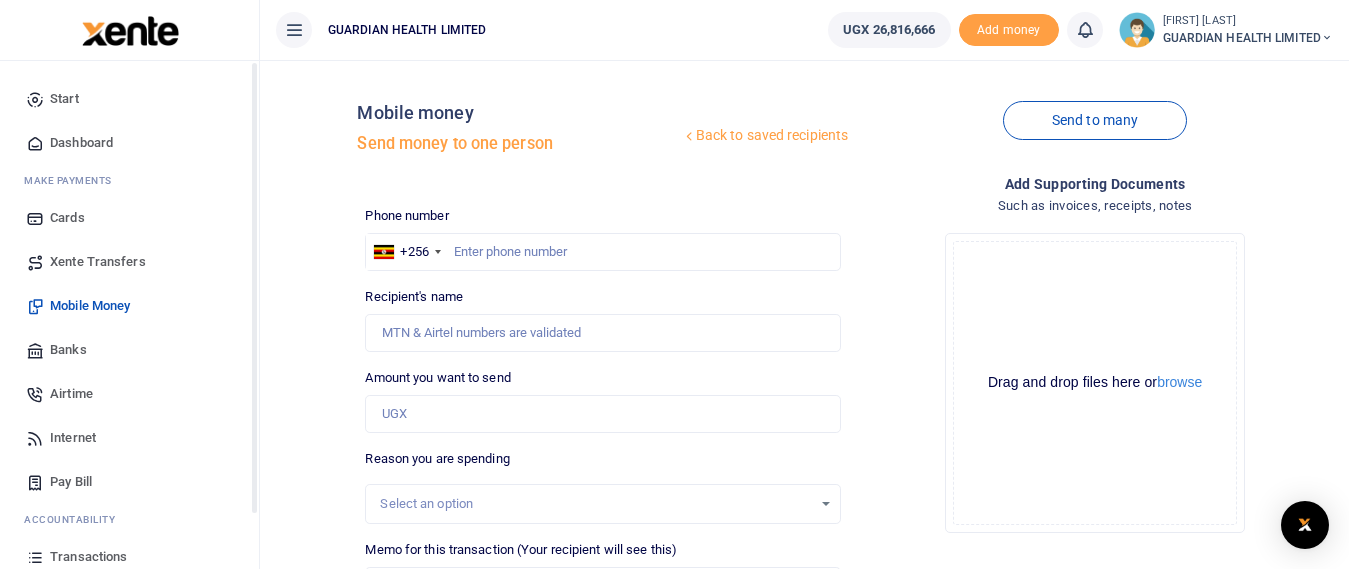 click on "Dashboard" at bounding box center (81, 143) 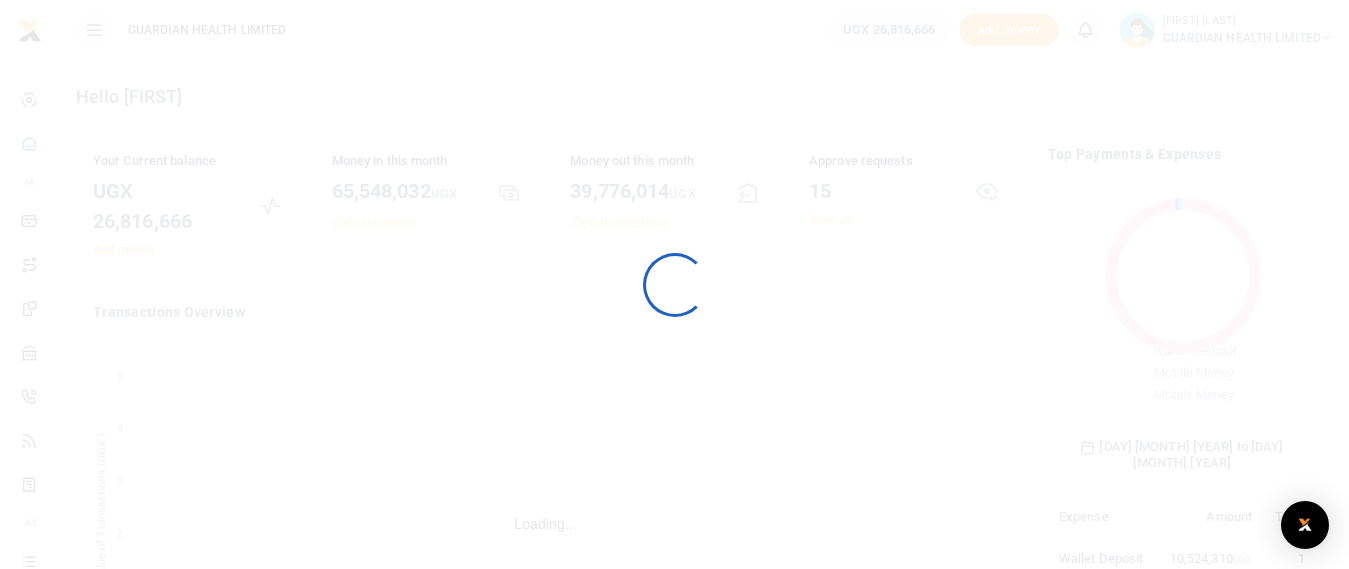scroll, scrollTop: 0, scrollLeft: 0, axis: both 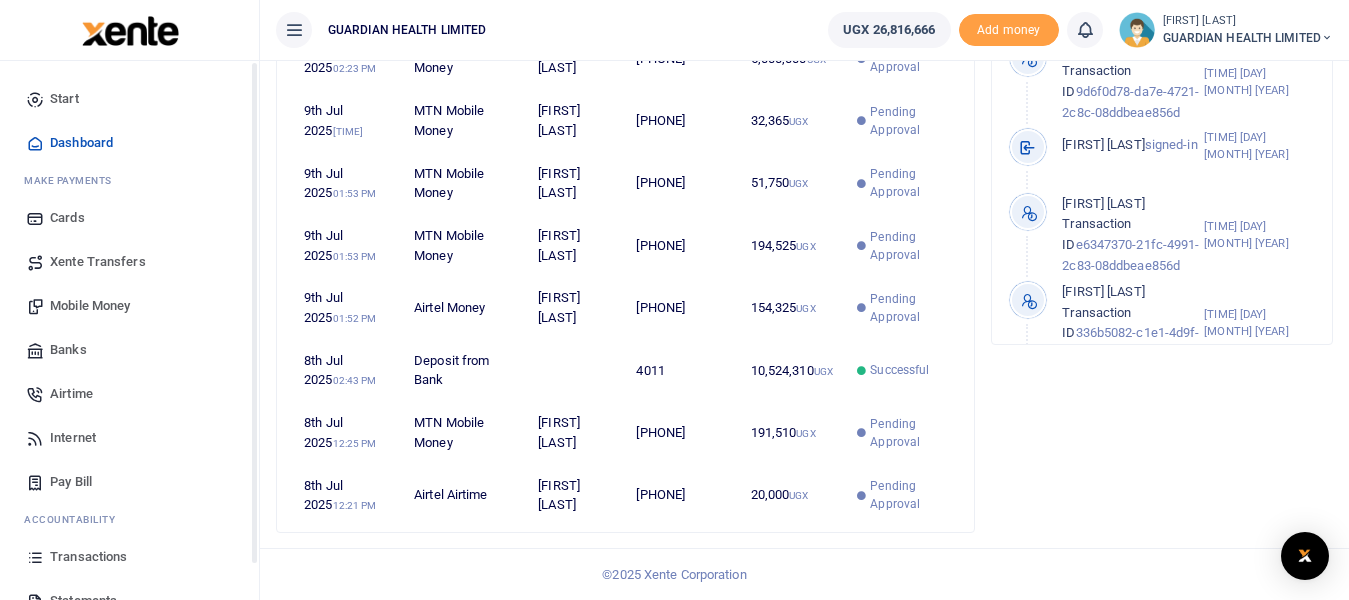 click on "Transactions" at bounding box center [88, 557] 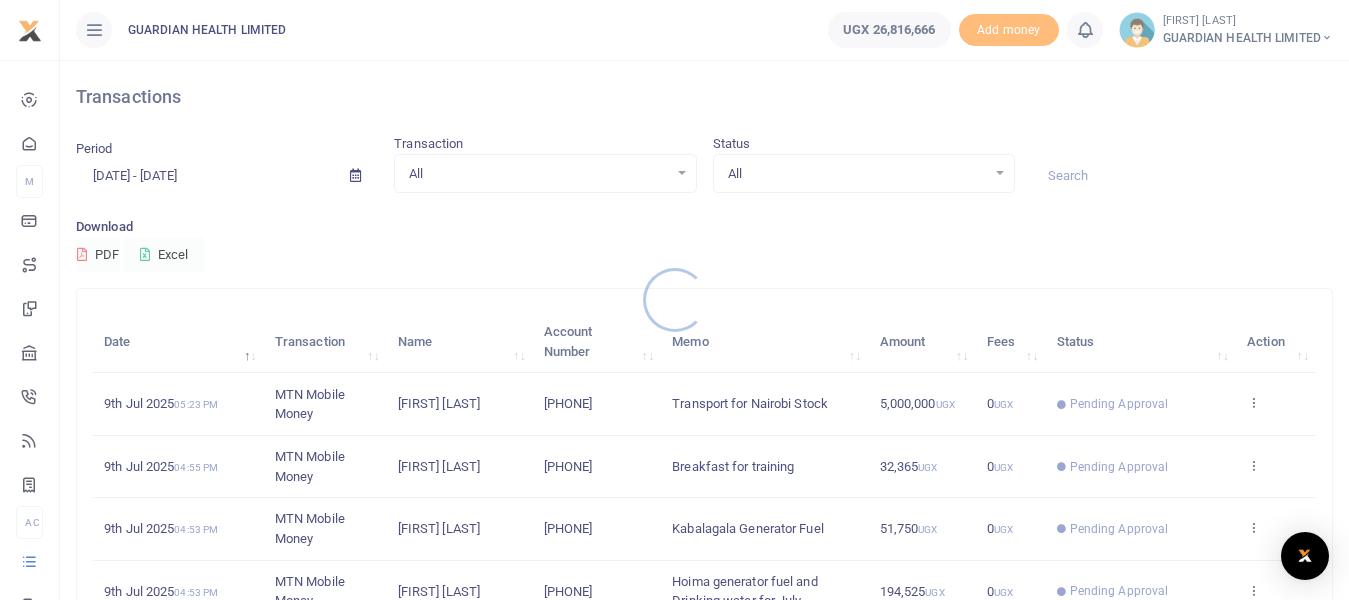 scroll, scrollTop: 500, scrollLeft: 0, axis: vertical 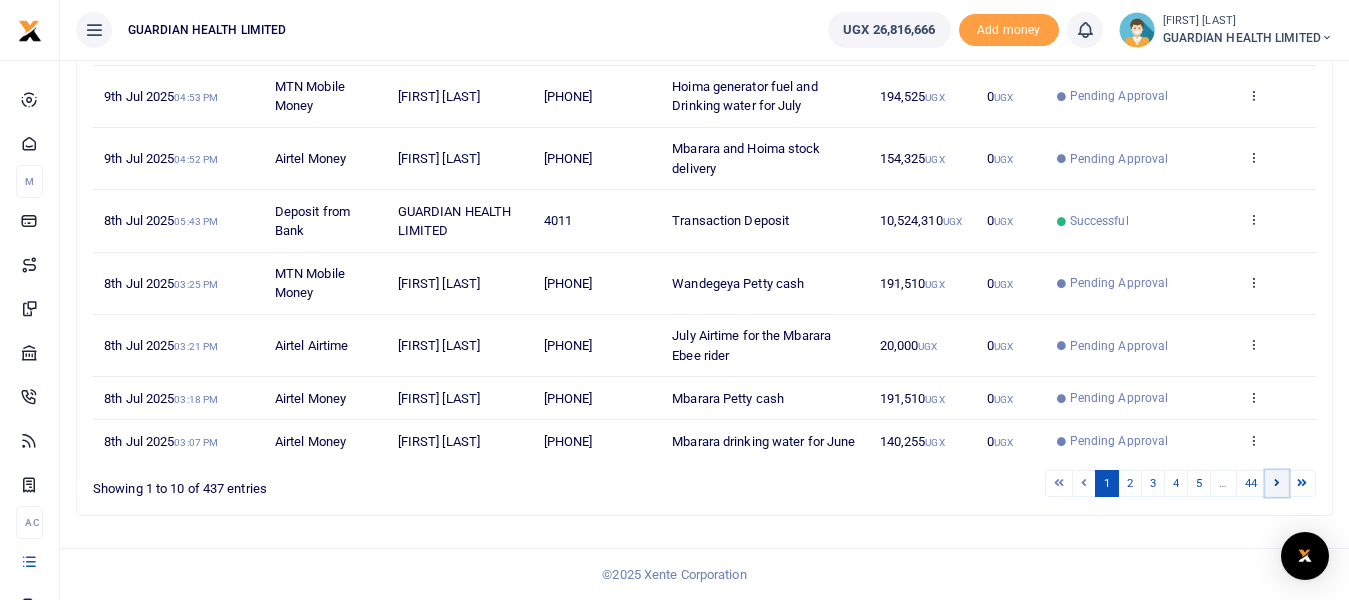 click at bounding box center [1277, 482] 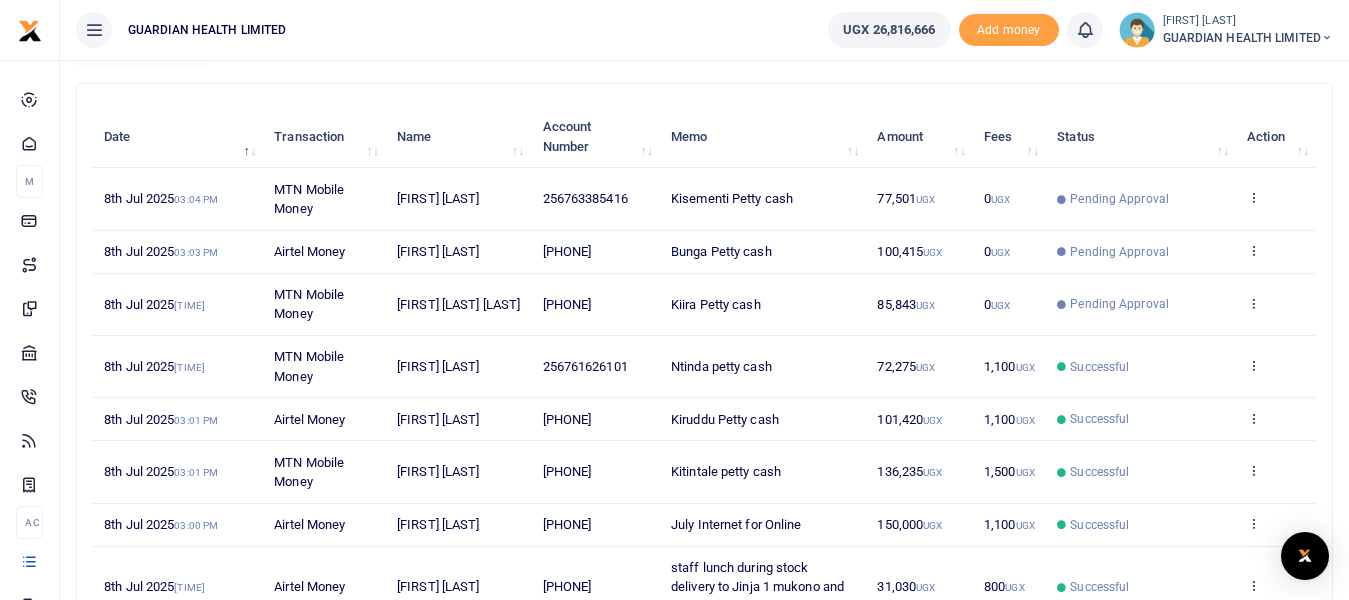 scroll, scrollTop: 554, scrollLeft: 0, axis: vertical 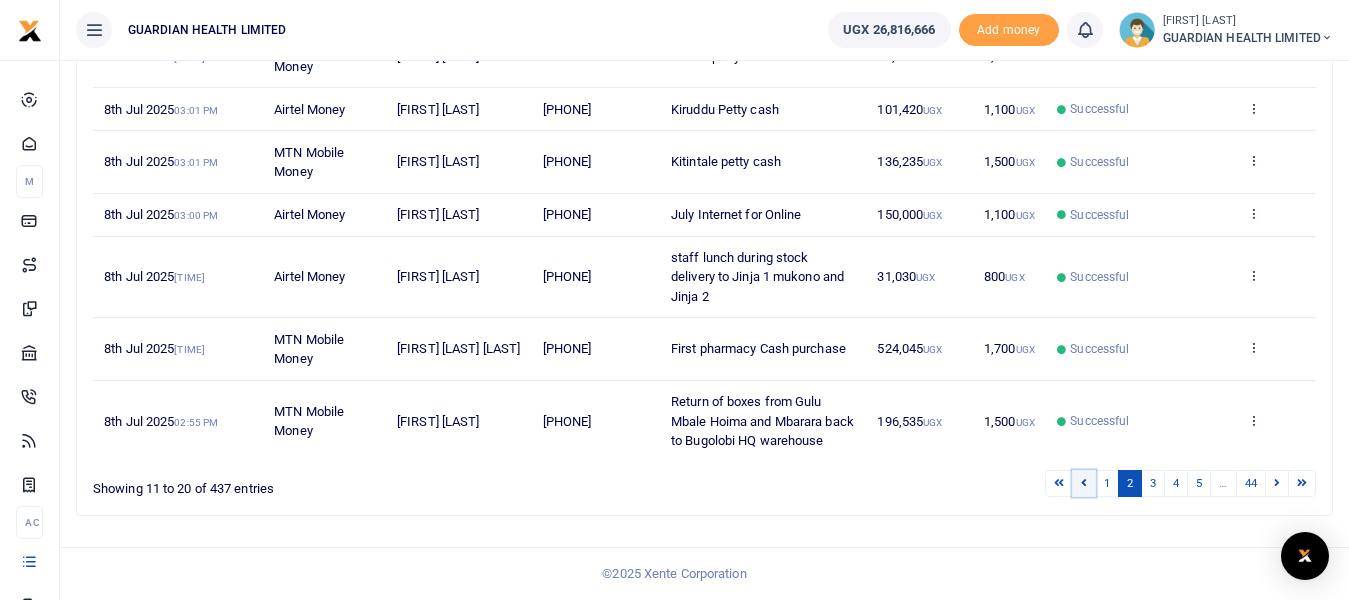 click at bounding box center [1084, 483] 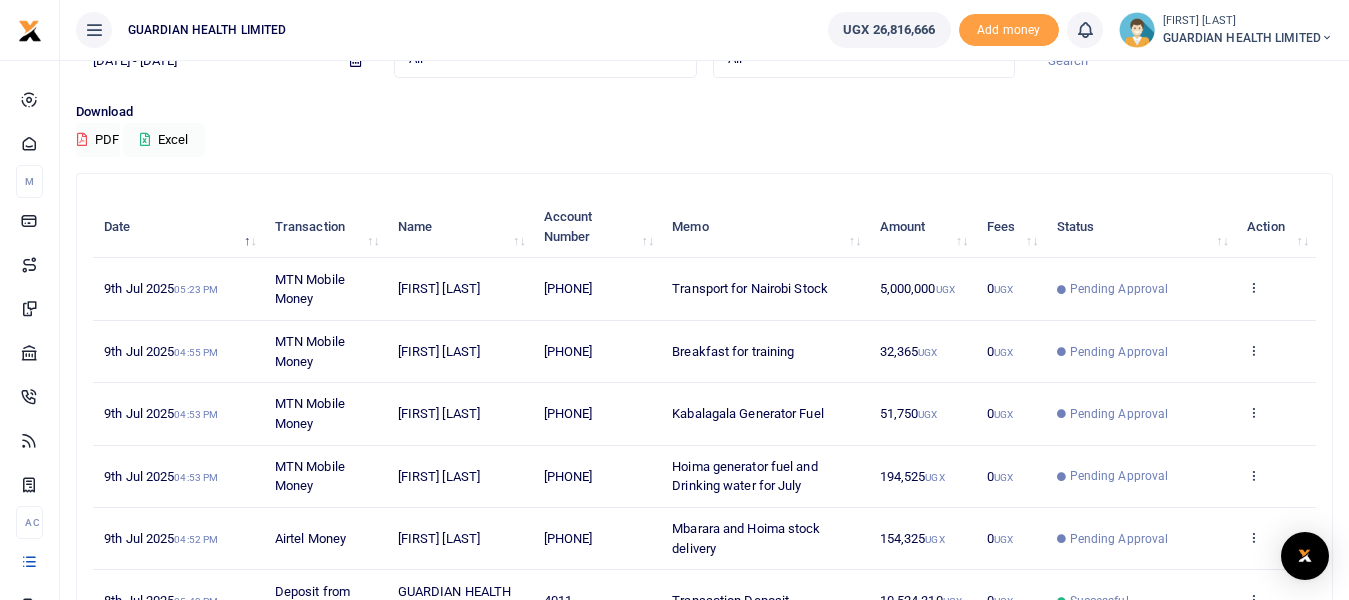 scroll, scrollTop: 315, scrollLeft: 0, axis: vertical 